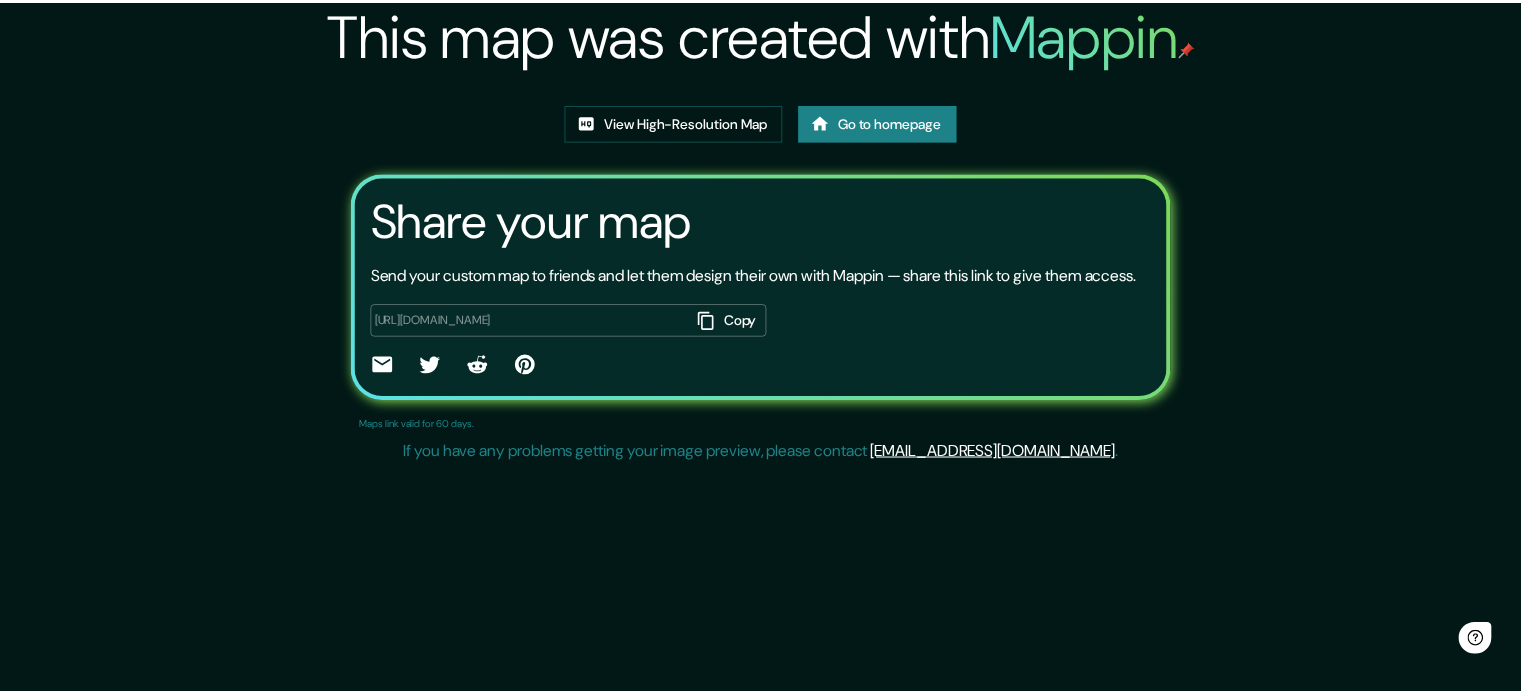 scroll, scrollTop: 0, scrollLeft: 0, axis: both 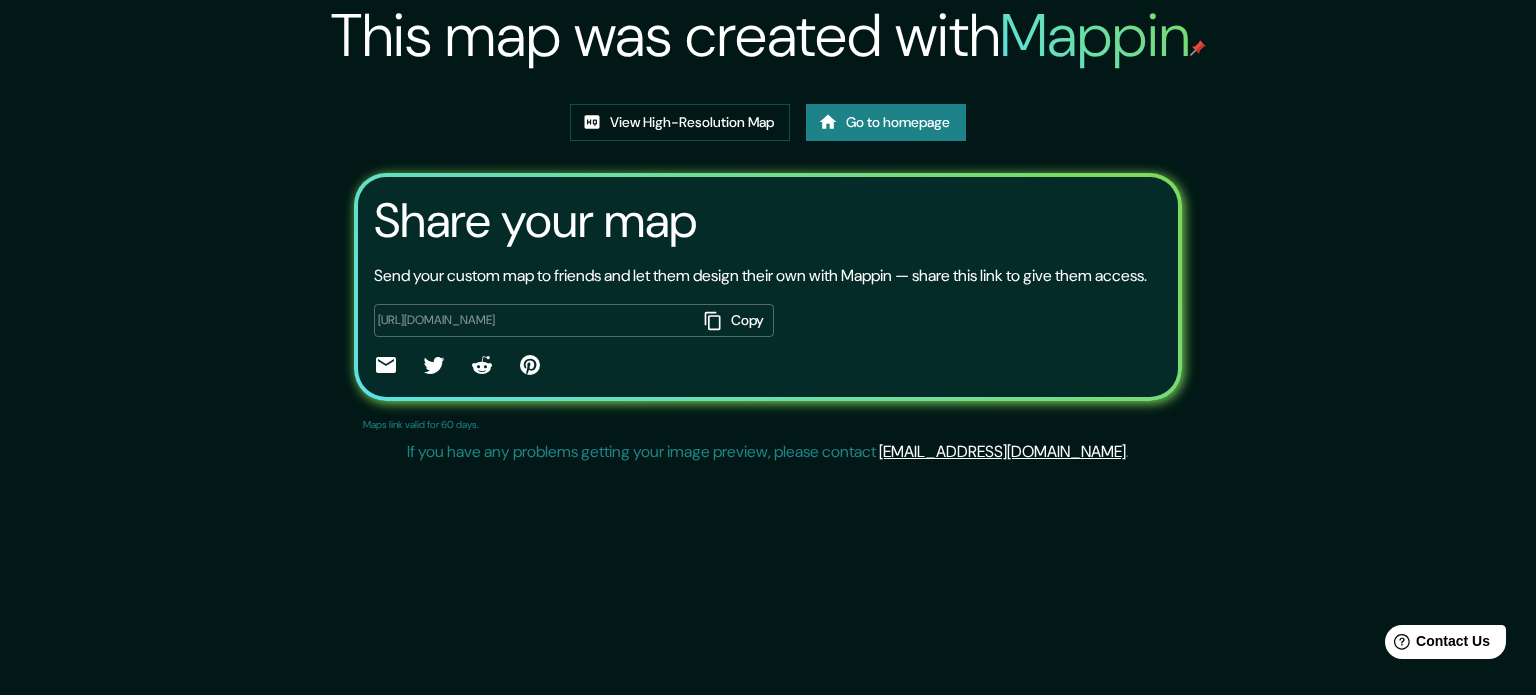 click 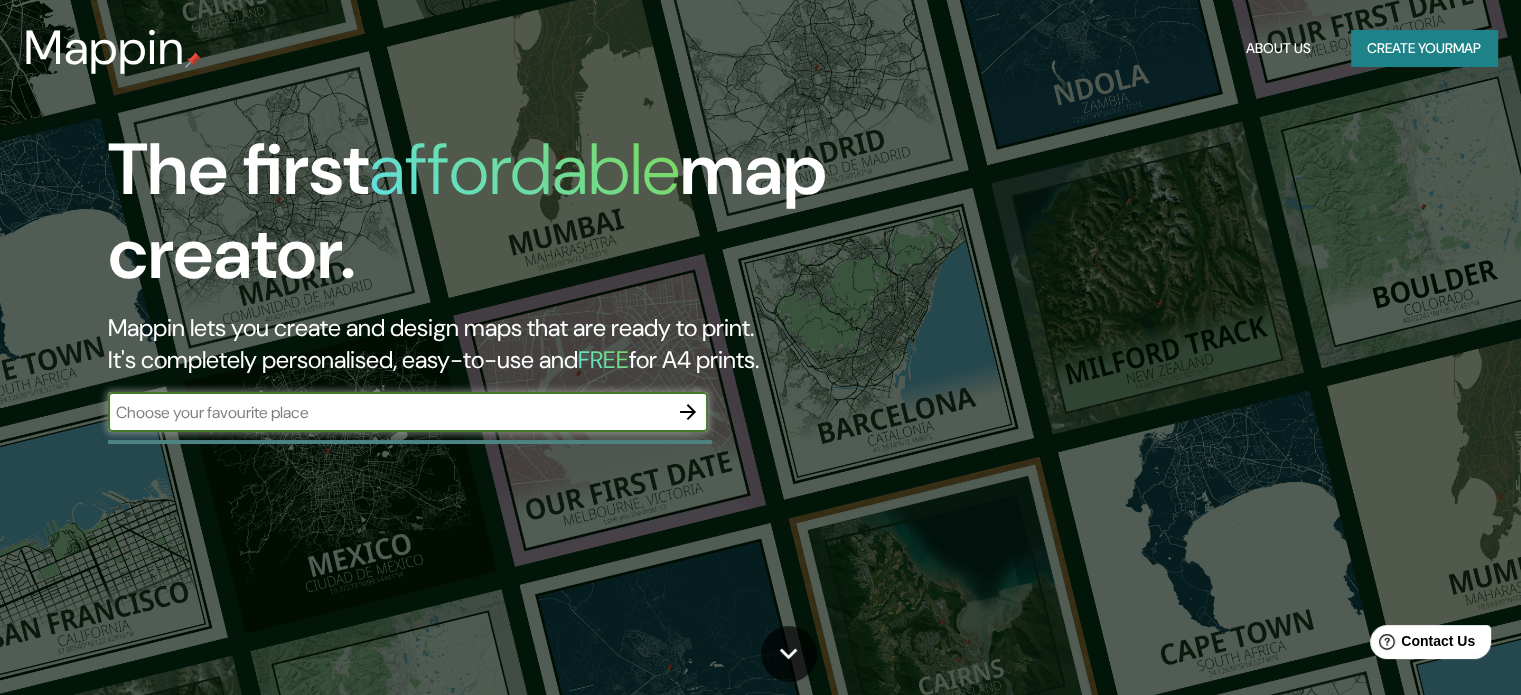 click at bounding box center [388, 412] 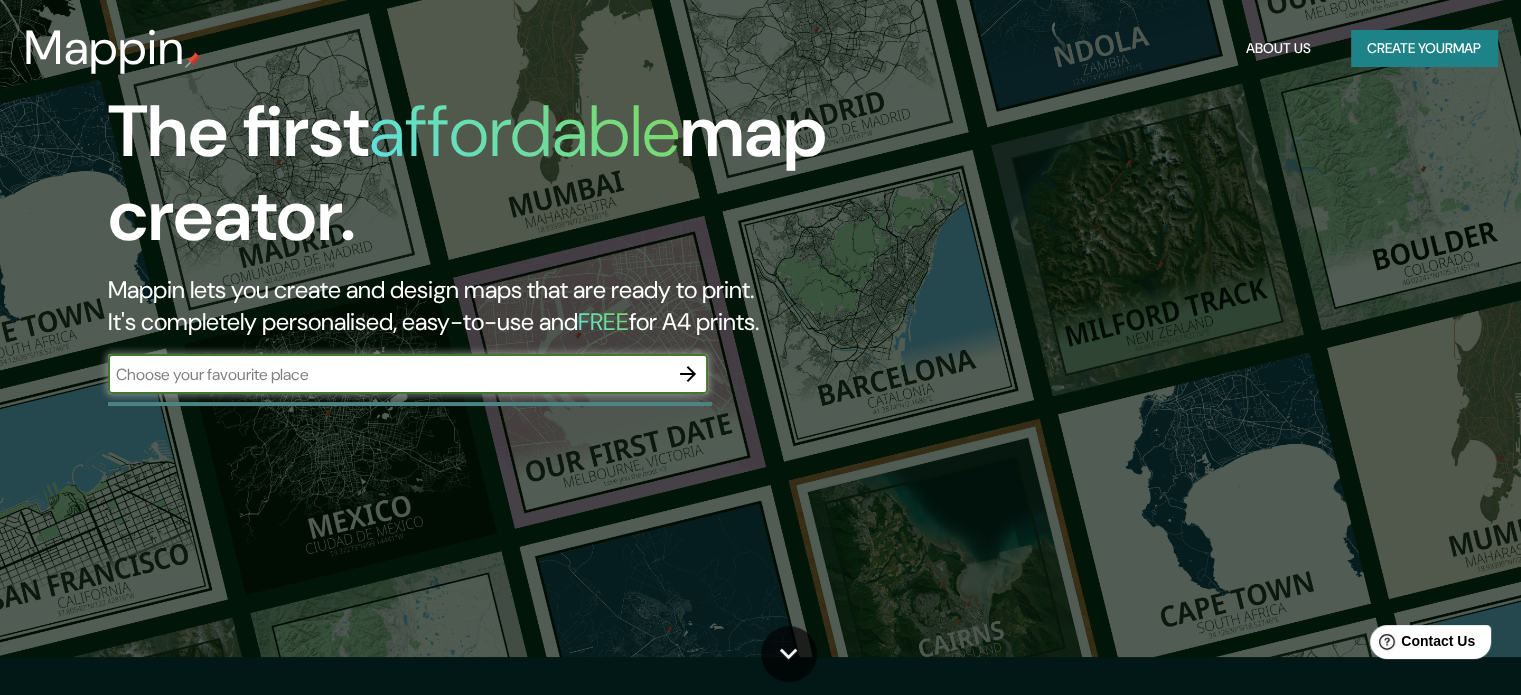 scroll, scrollTop: 0, scrollLeft: 0, axis: both 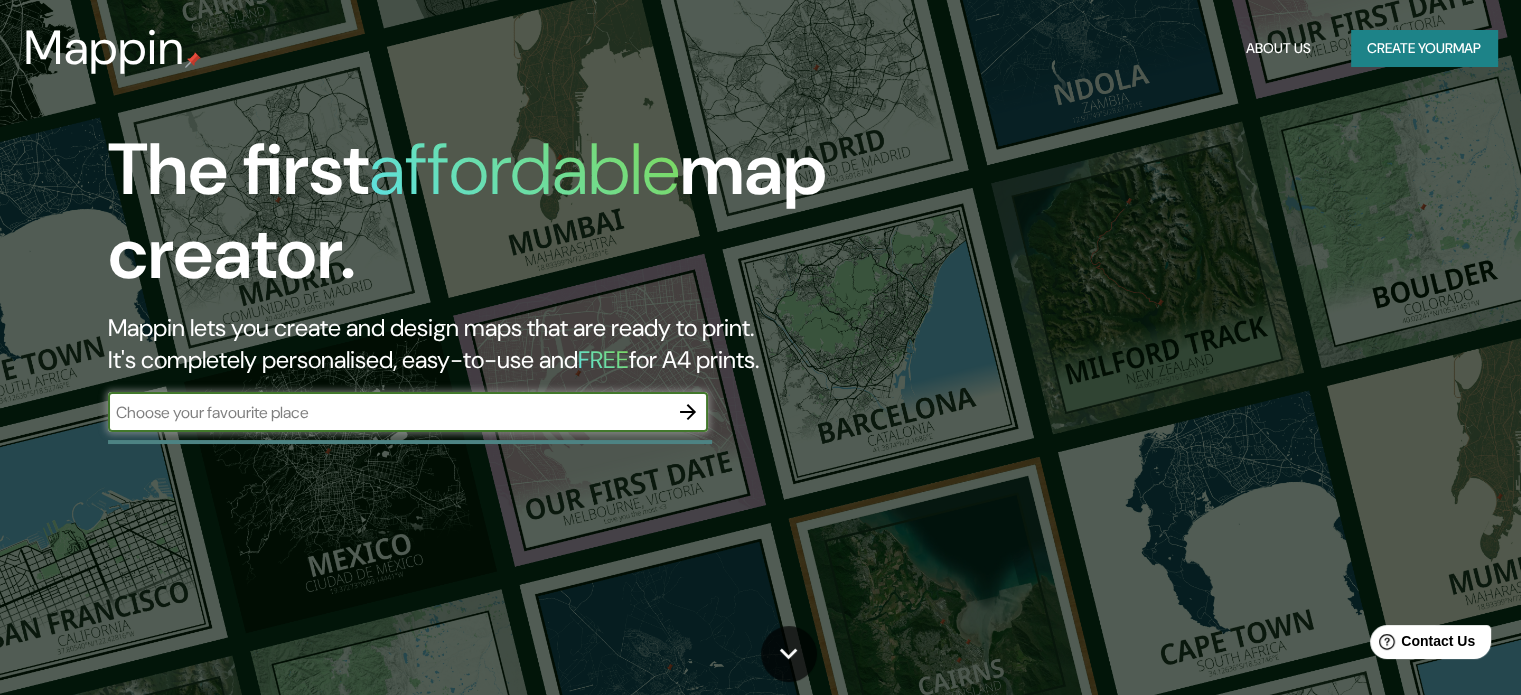 click at bounding box center [388, 412] 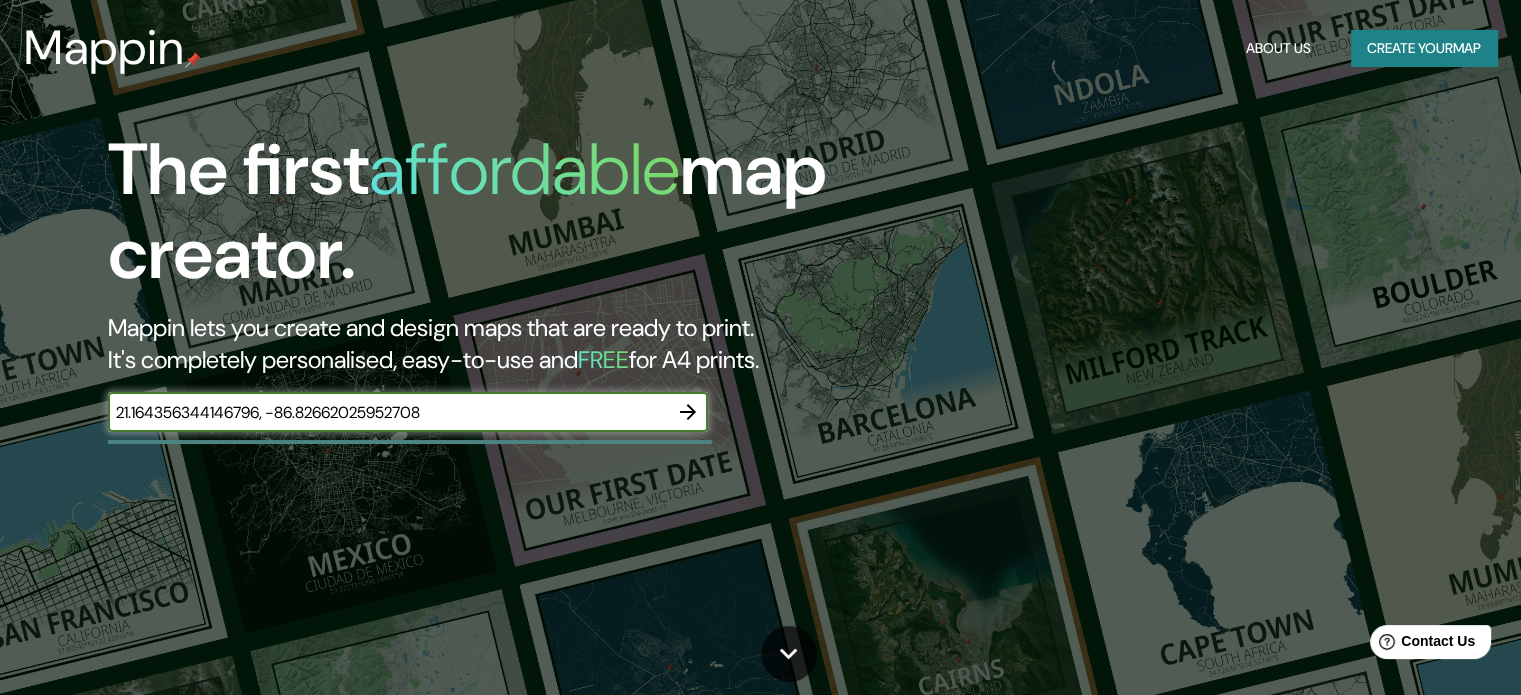 type on "21.164356344146796, -86.82662025952708" 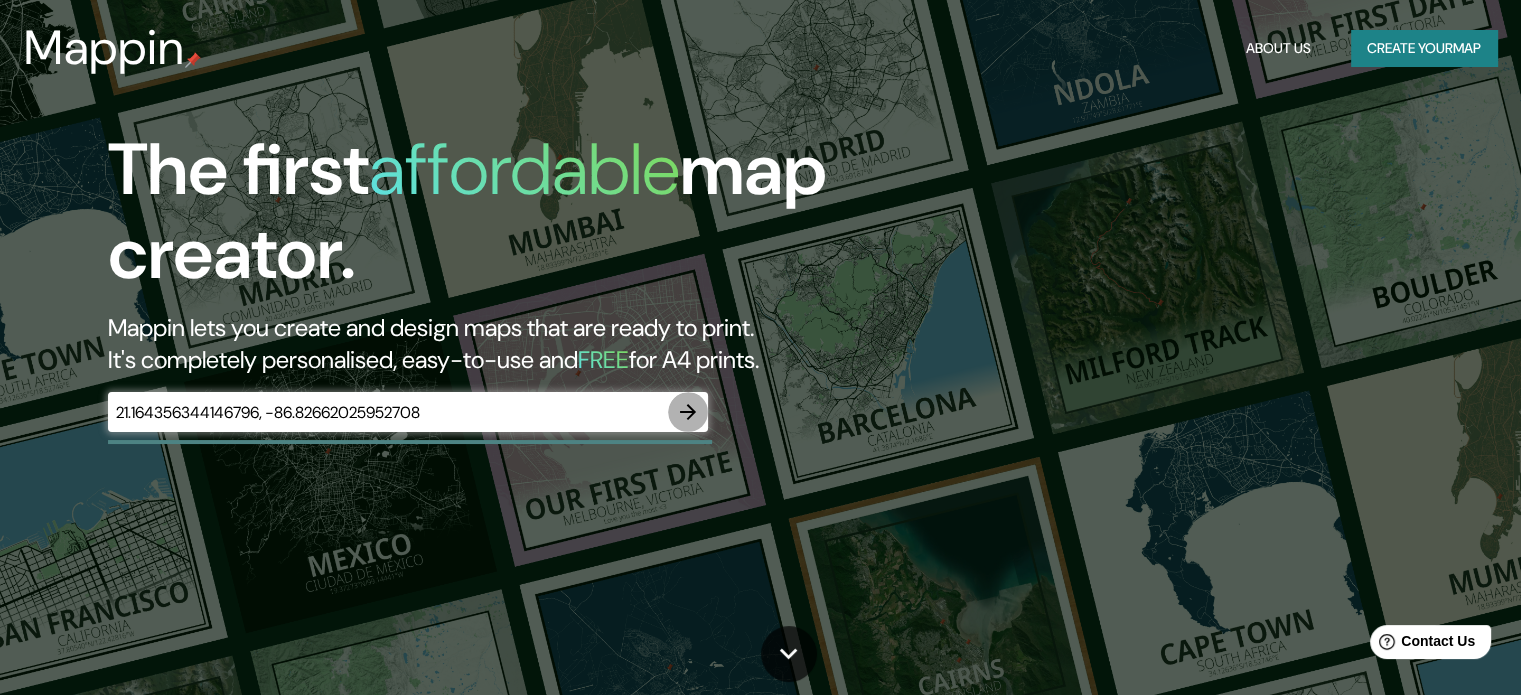 click 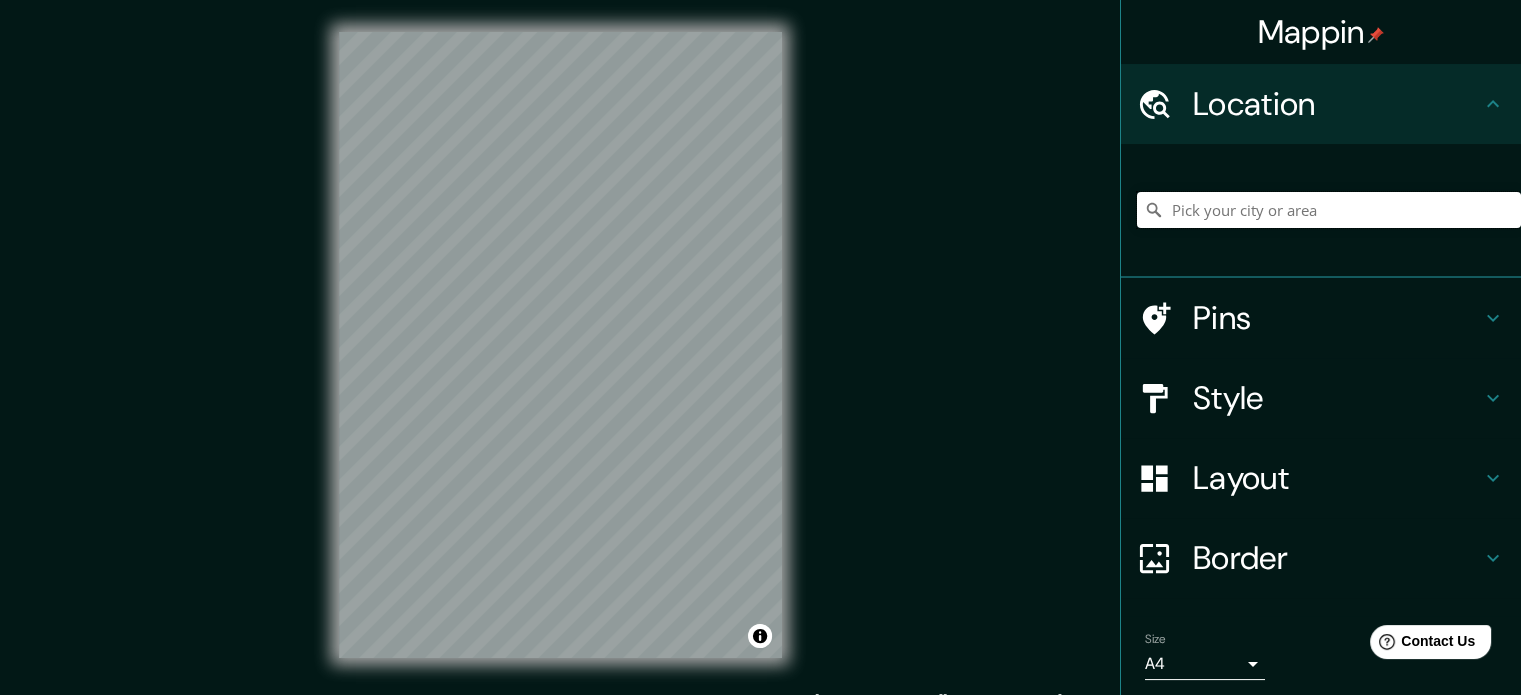 click at bounding box center [1329, 210] 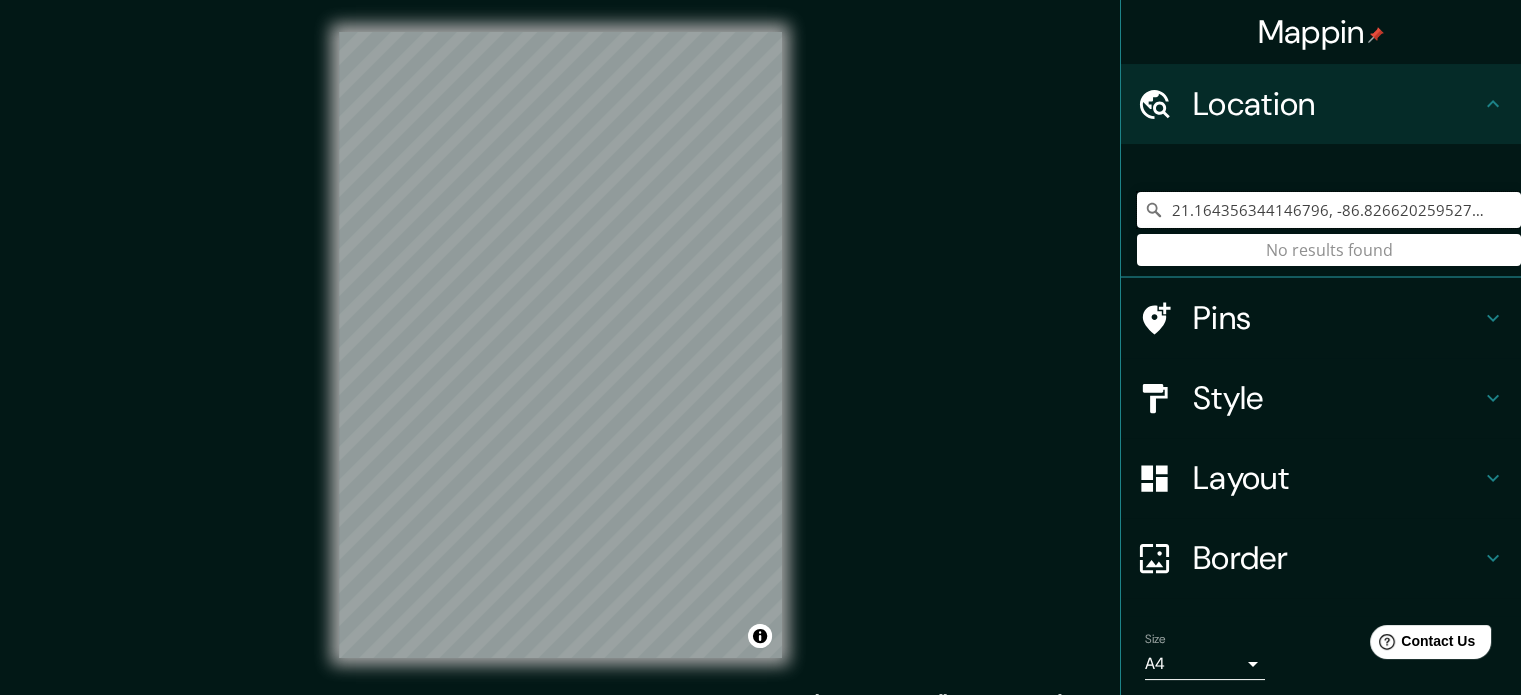 type on "21.164356344146796, -86.82662025952708" 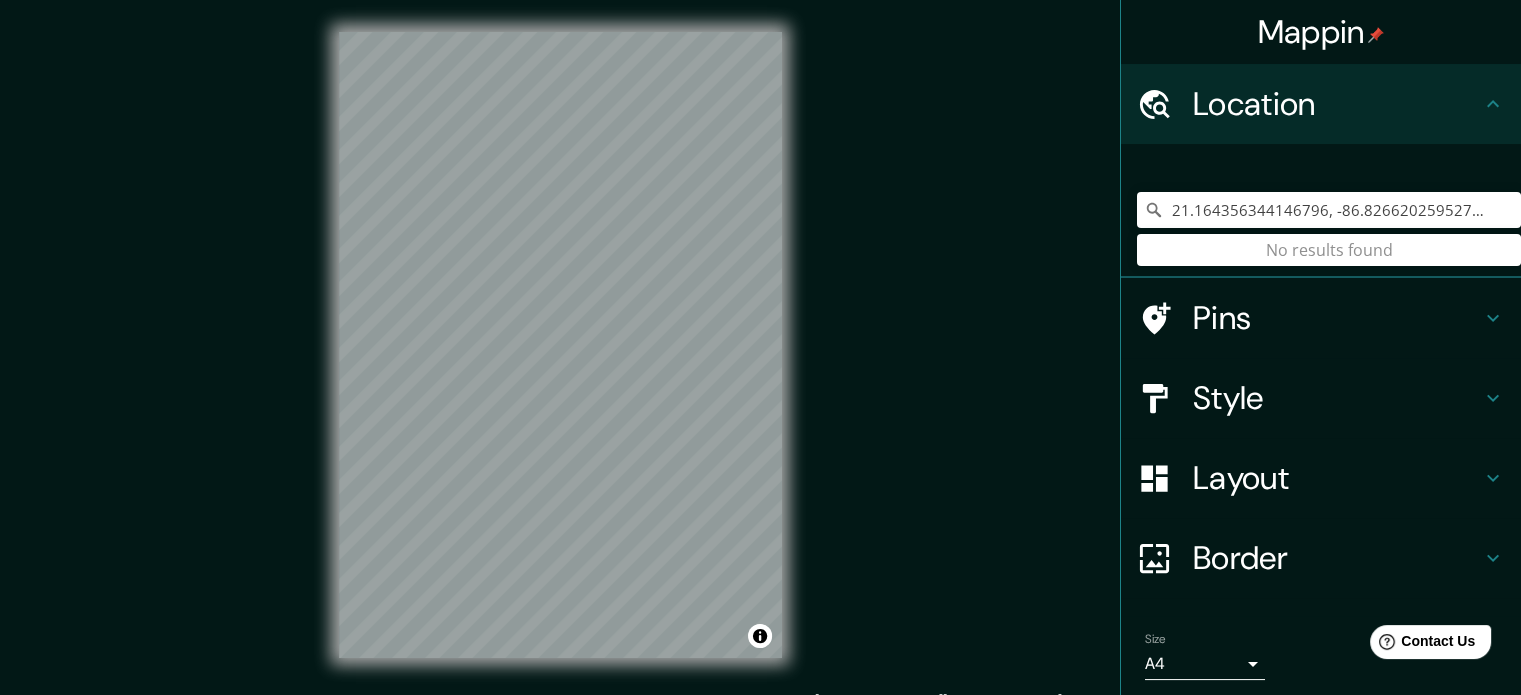 click on "21.164356344146796, -86.82662025952708 No results found" at bounding box center (1329, 210) 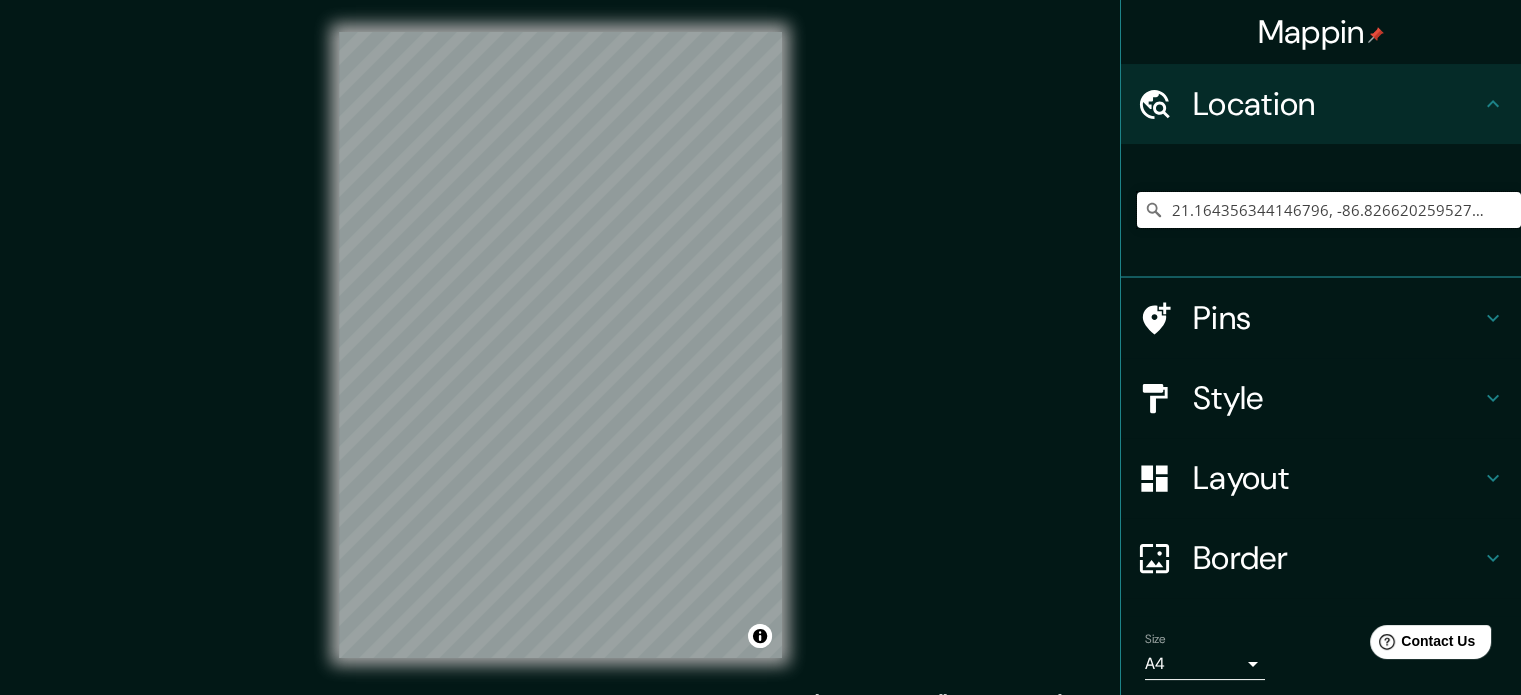 drag, startPoint x: 1471, startPoint y: 212, endPoint x: 944, endPoint y: 171, distance: 528.59247 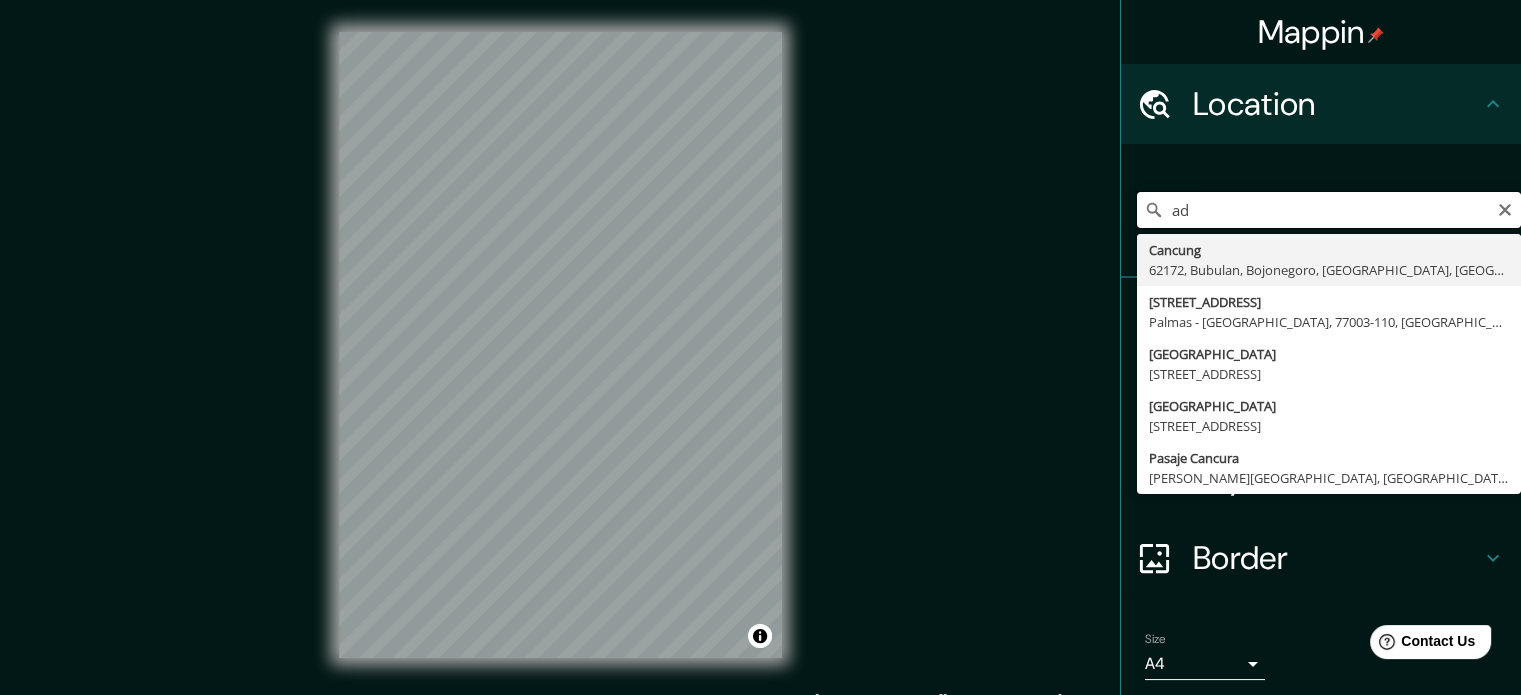 type on "a" 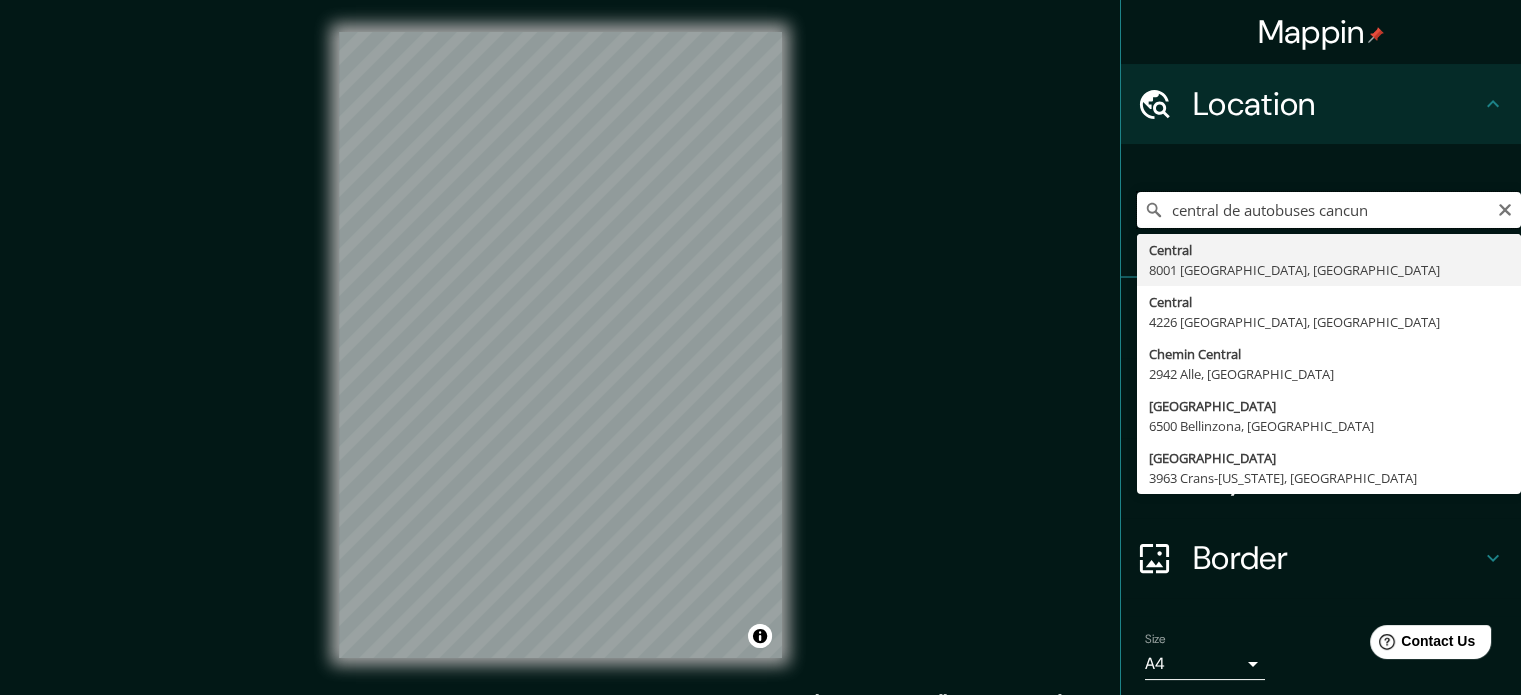 drag, startPoint x: 1308, startPoint y: 212, endPoint x: 985, endPoint y: 183, distance: 324.29926 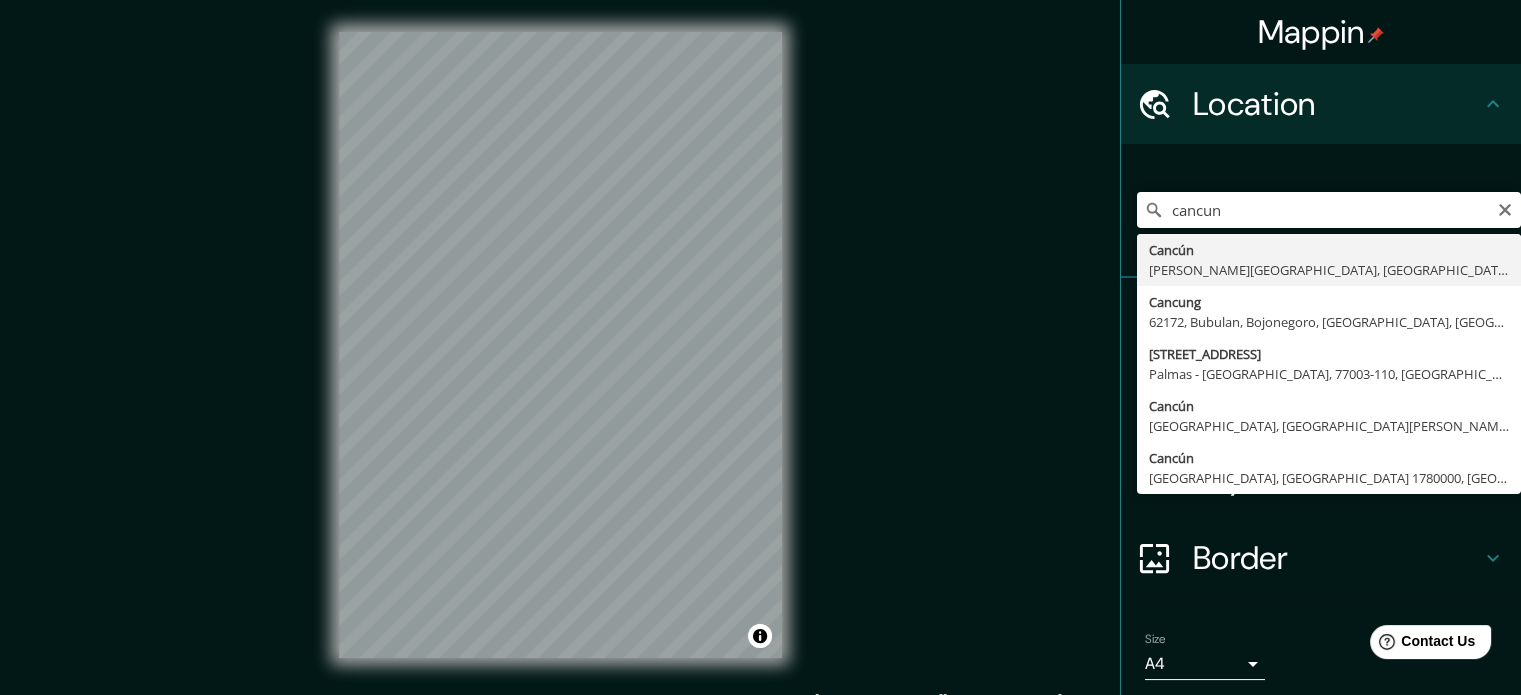 type on "Cancún, Quintana Roo, México" 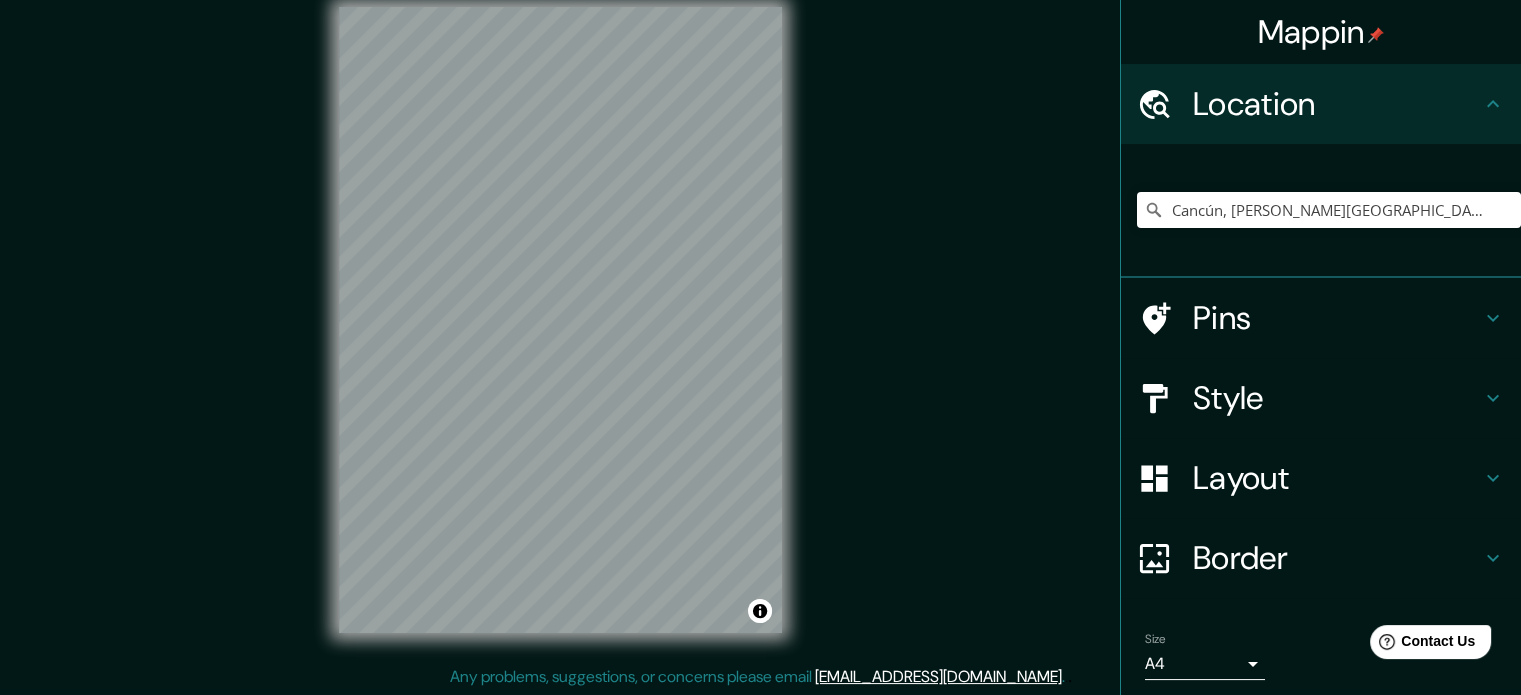 scroll, scrollTop: 26, scrollLeft: 0, axis: vertical 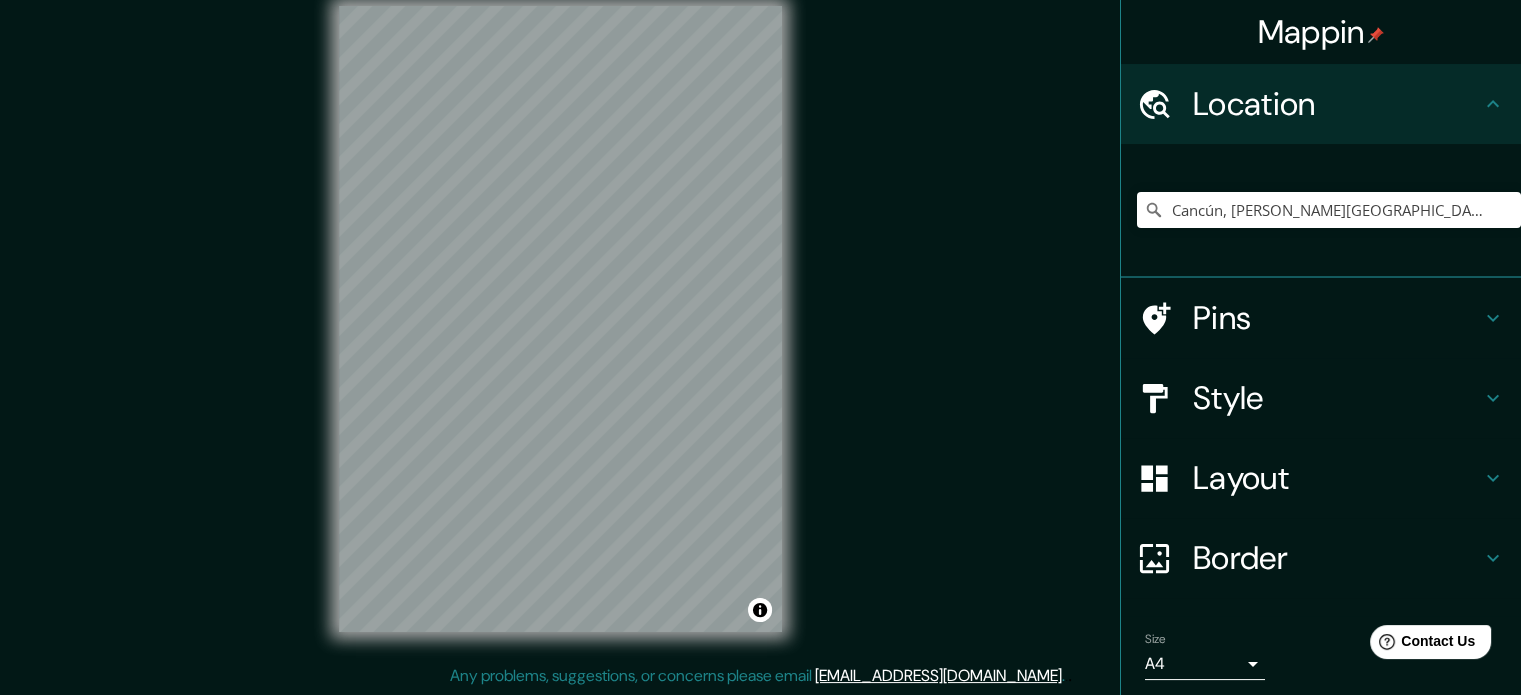click on "Style" at bounding box center (1337, 398) 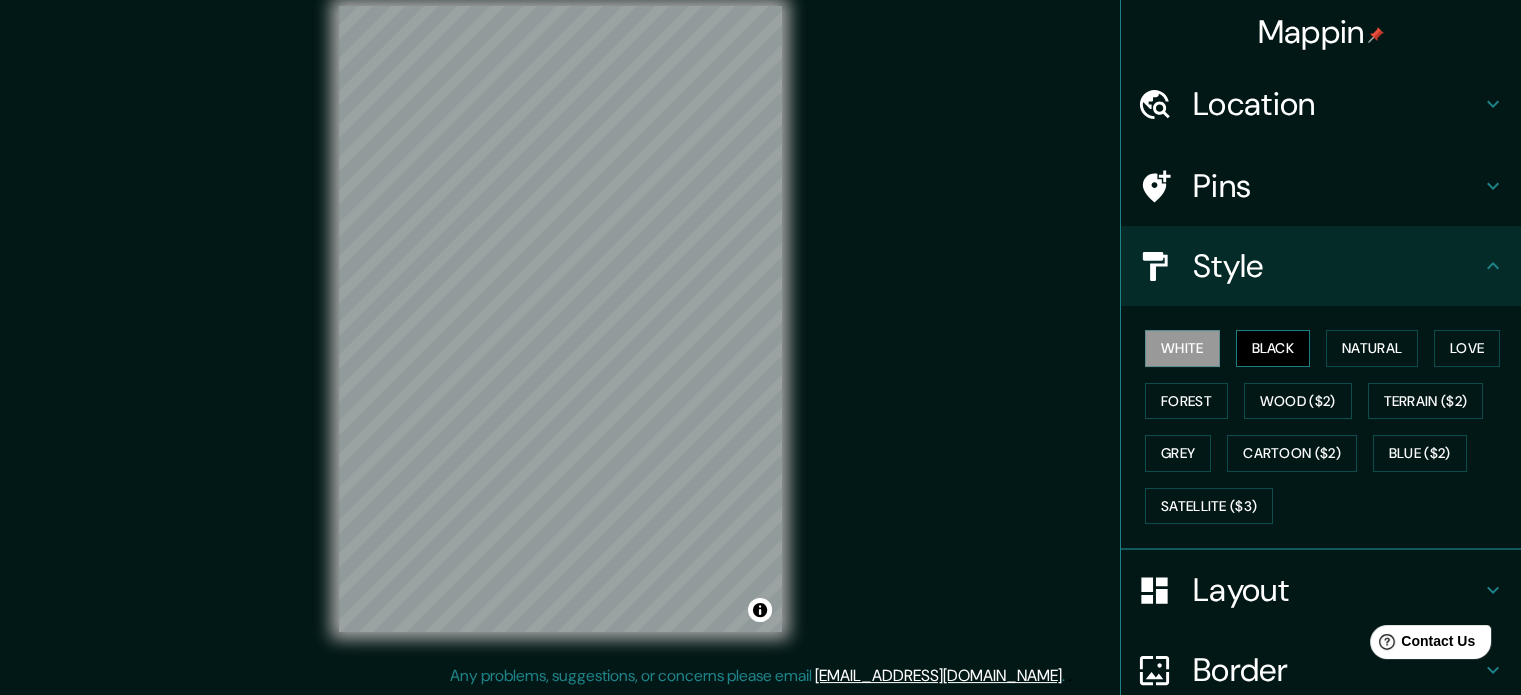 click on "Black" at bounding box center [1273, 348] 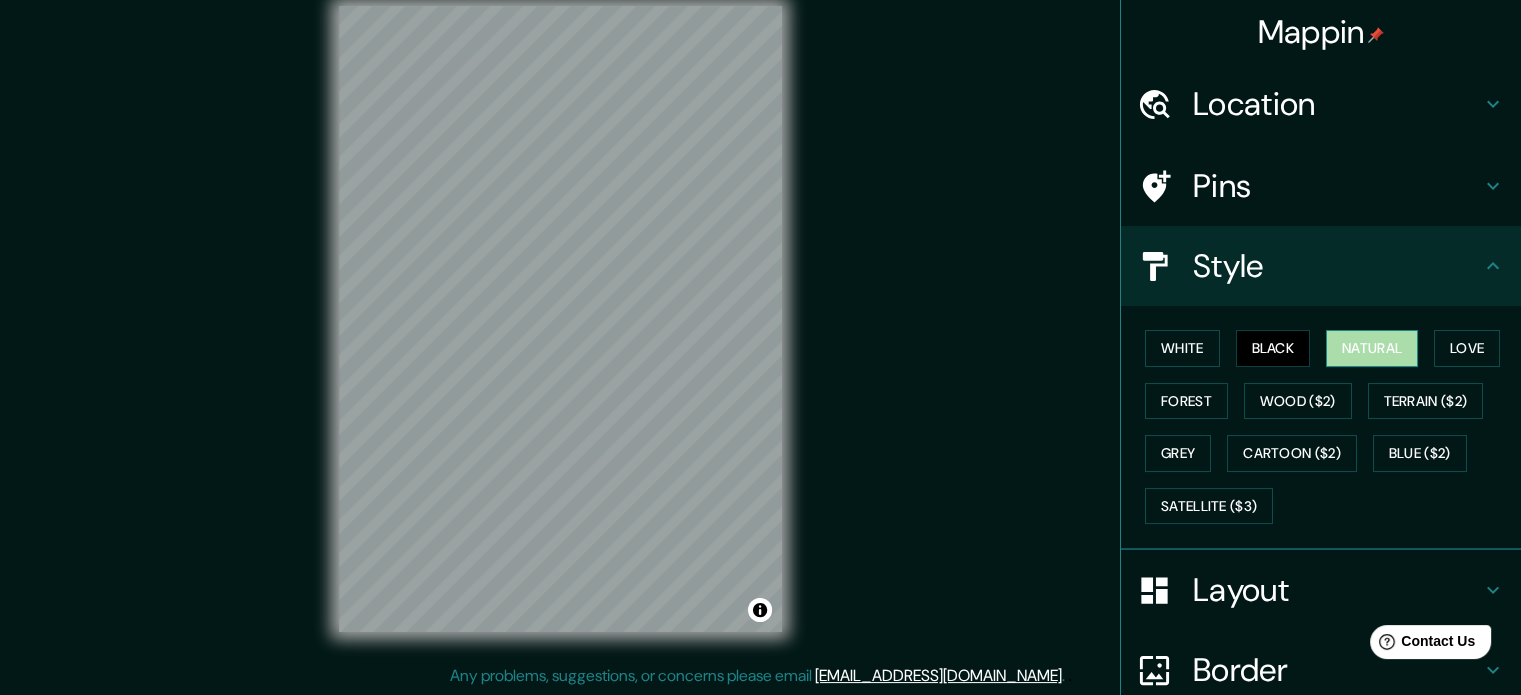 click on "Natural" at bounding box center (1372, 348) 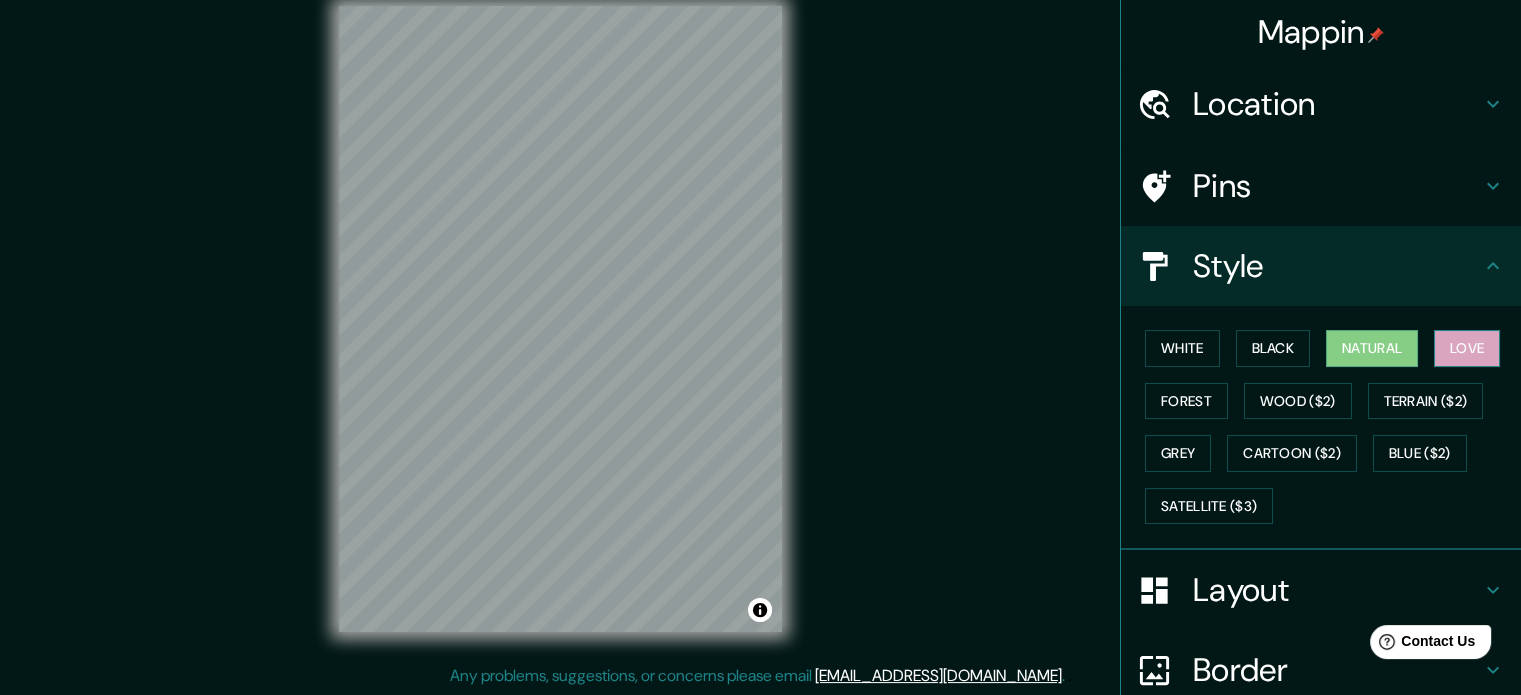 click on "Love" at bounding box center [1467, 348] 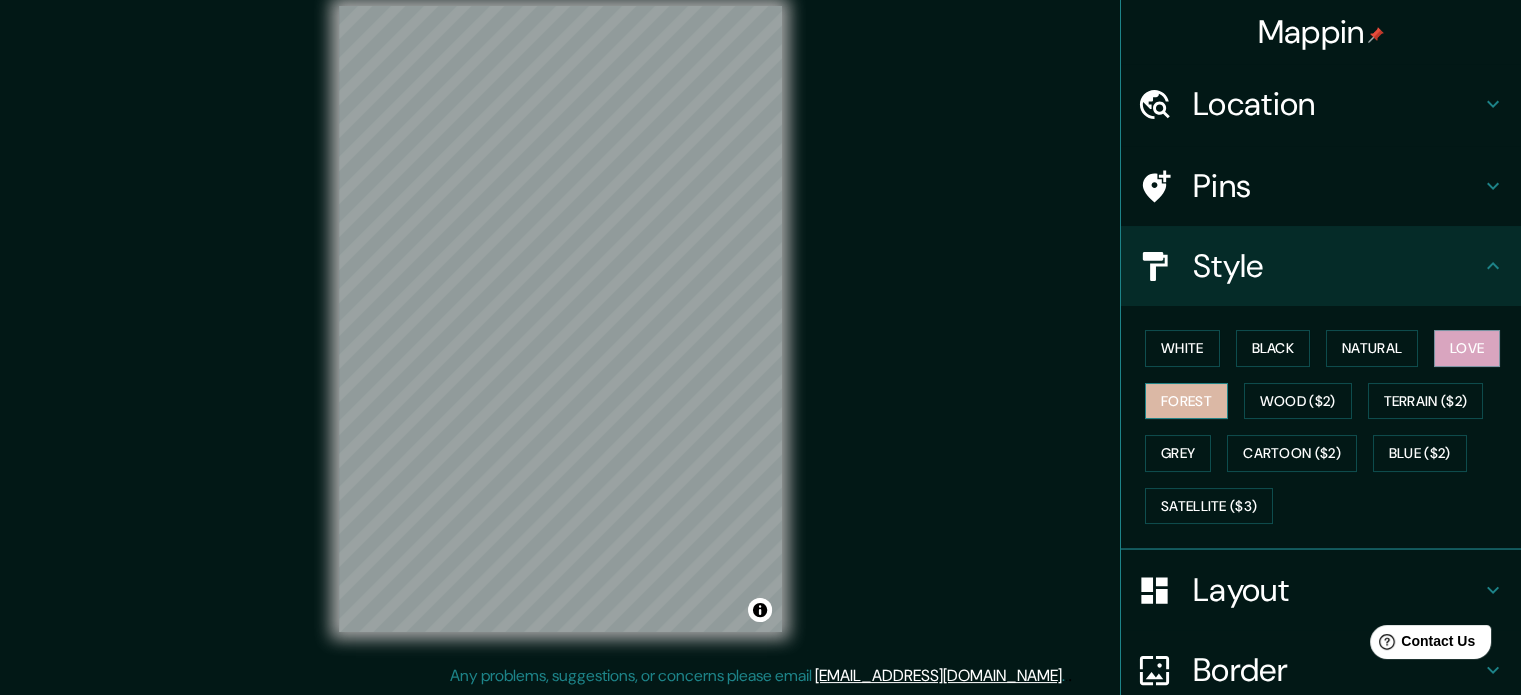 click on "Forest" at bounding box center (1186, 401) 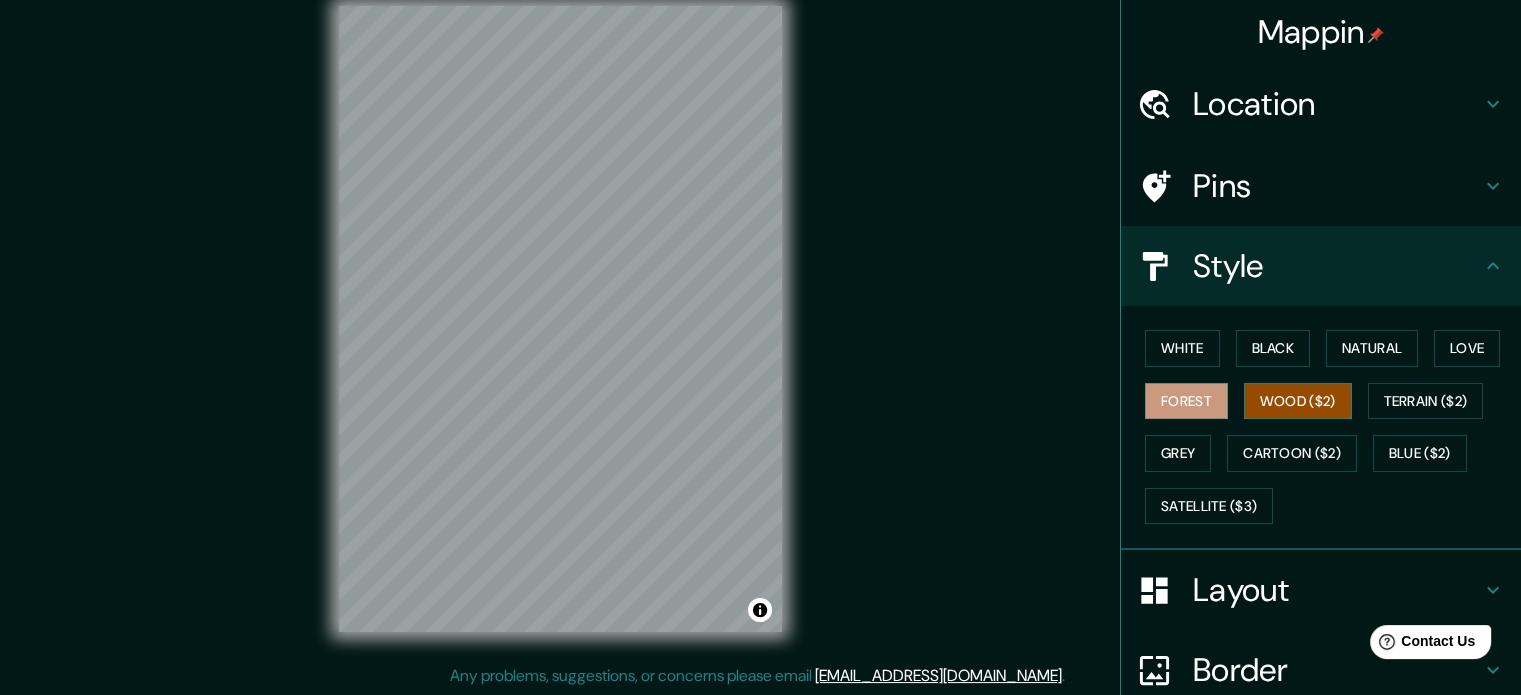 click on "Wood ($2)" at bounding box center (1298, 401) 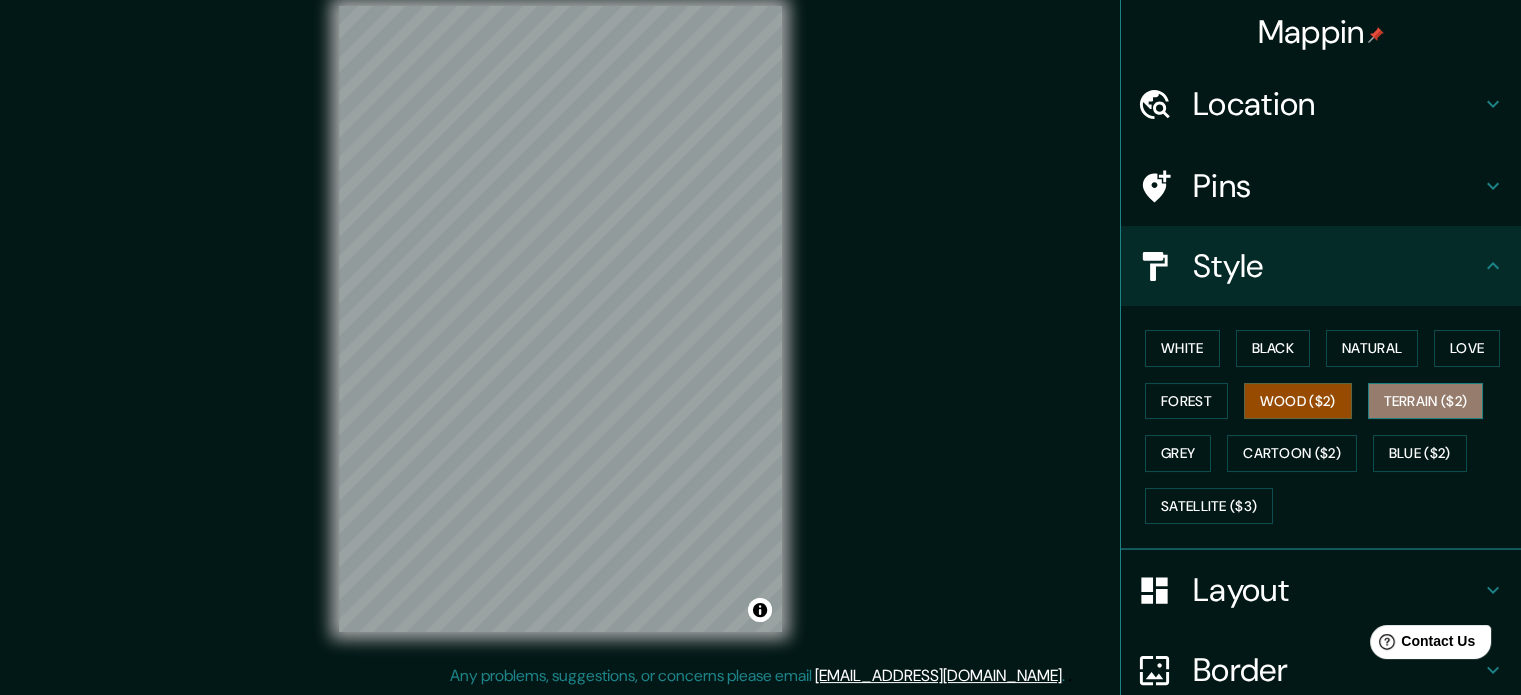 click on "Terrain ($2)" at bounding box center [1426, 401] 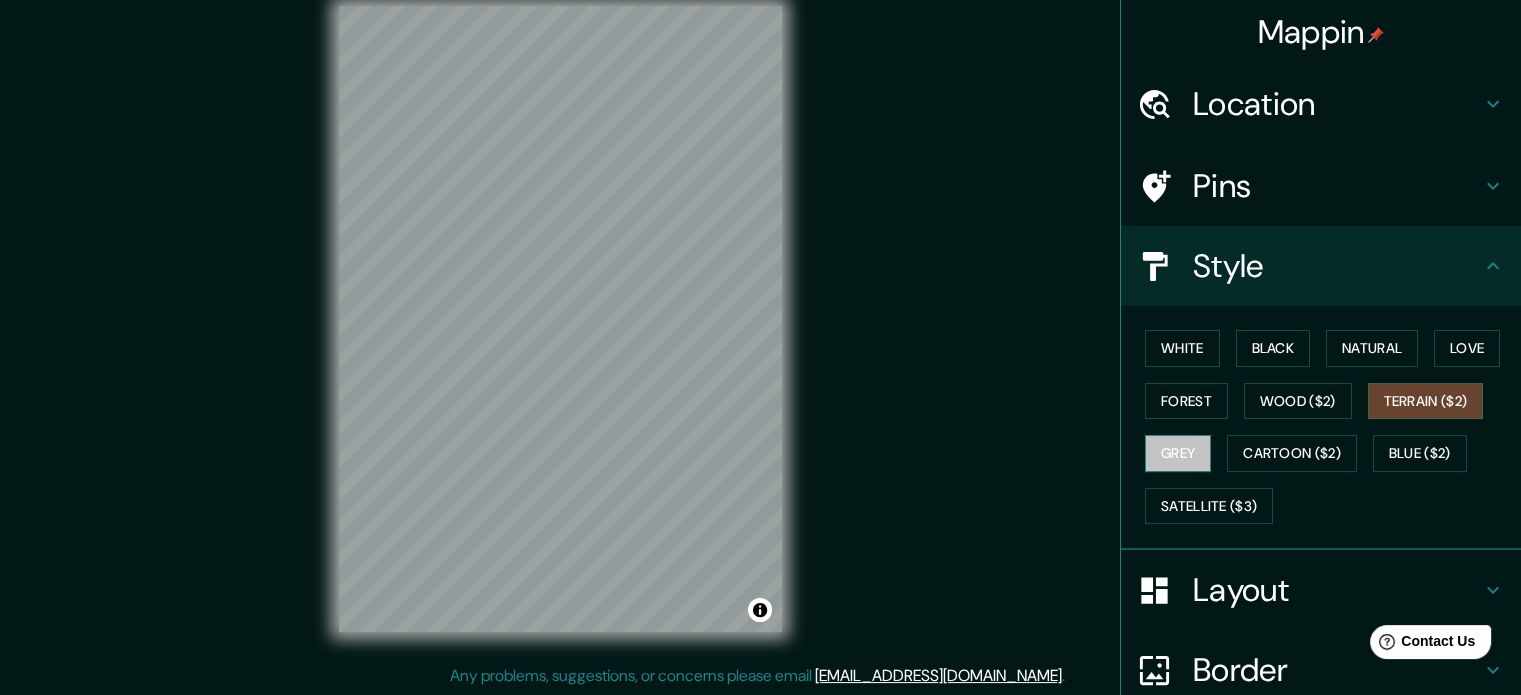 click on "Grey" at bounding box center (1178, 453) 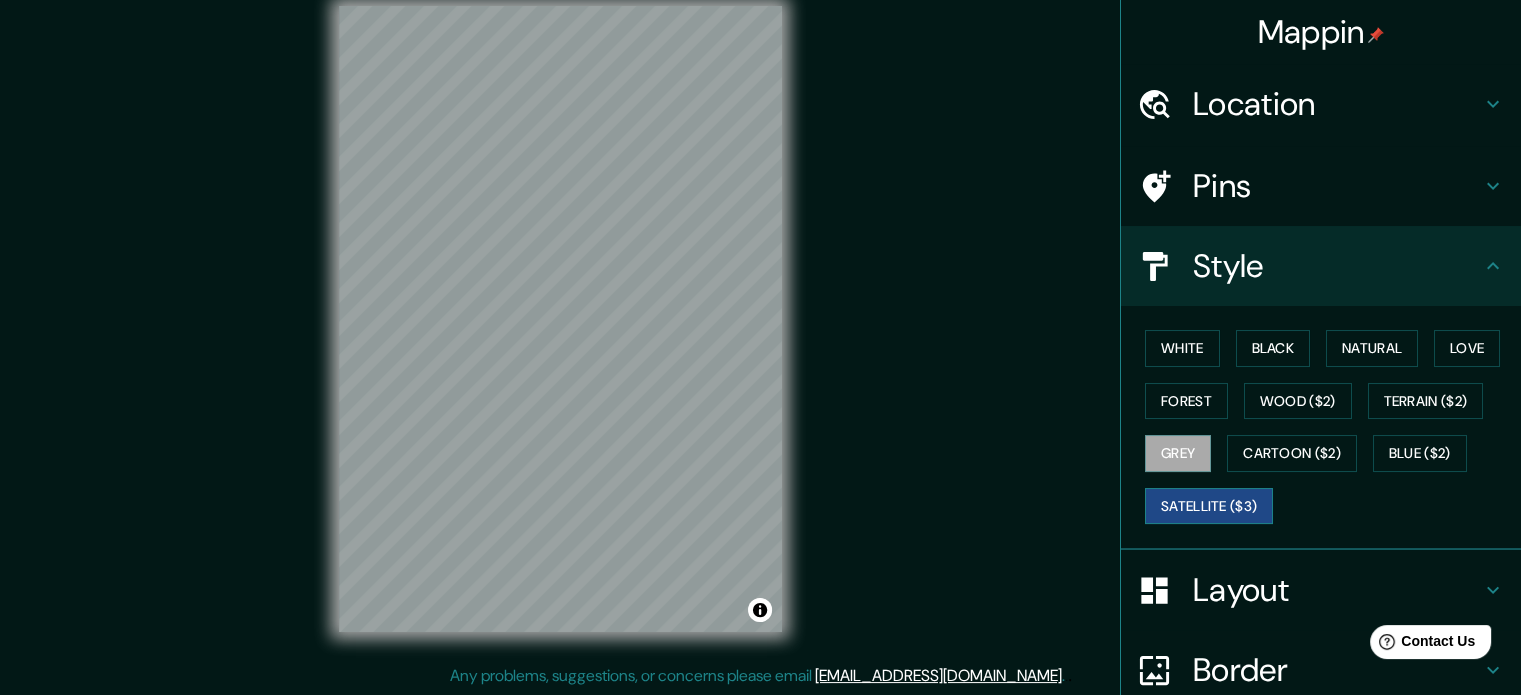 click on "Satellite ($3)" at bounding box center (1209, 506) 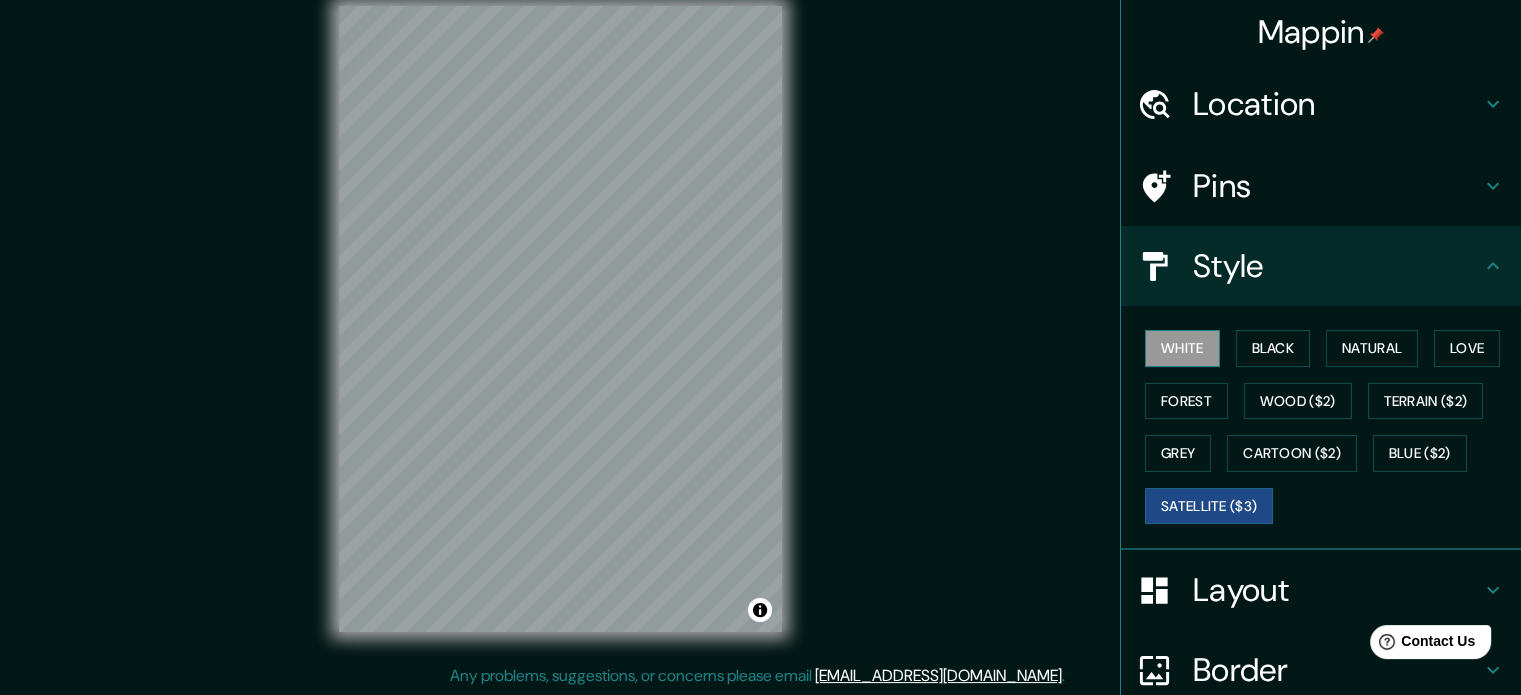 click on "White" at bounding box center [1182, 348] 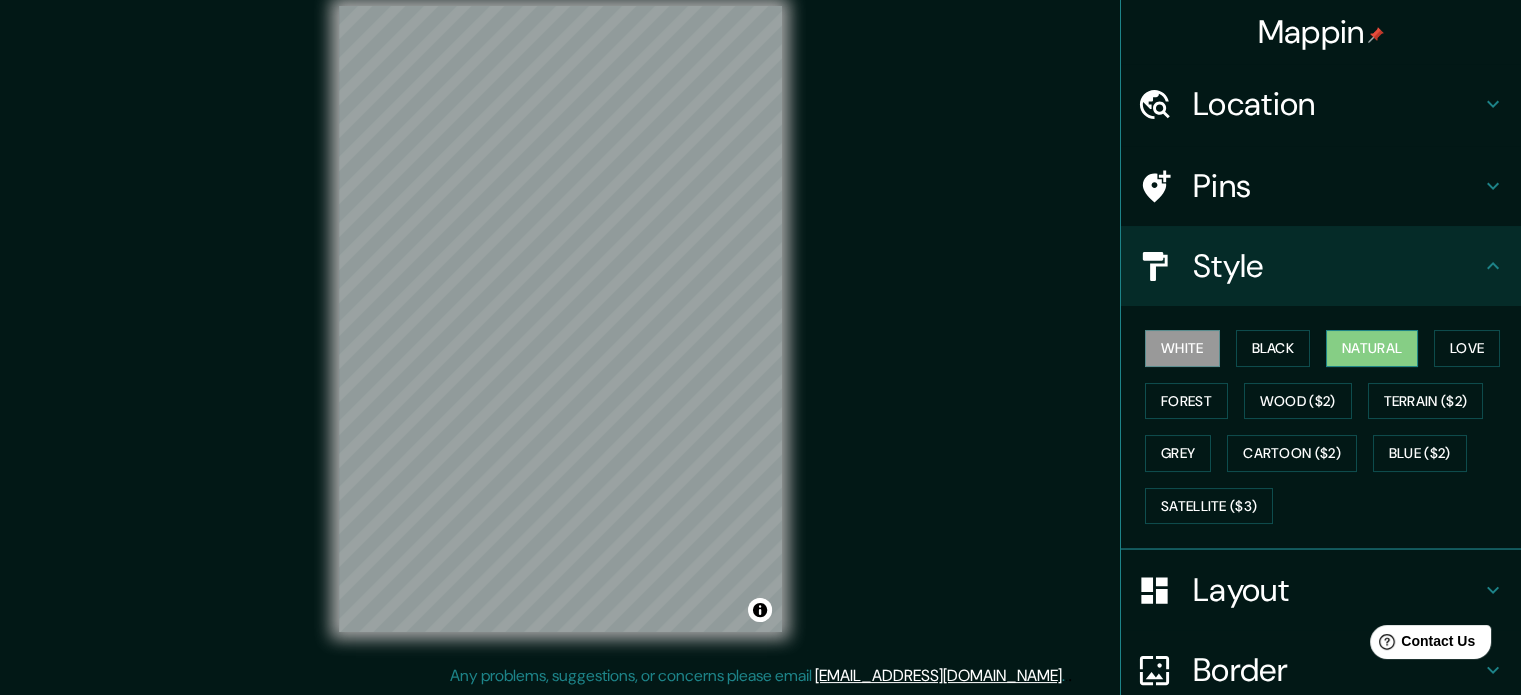 click on "Natural" at bounding box center [1372, 348] 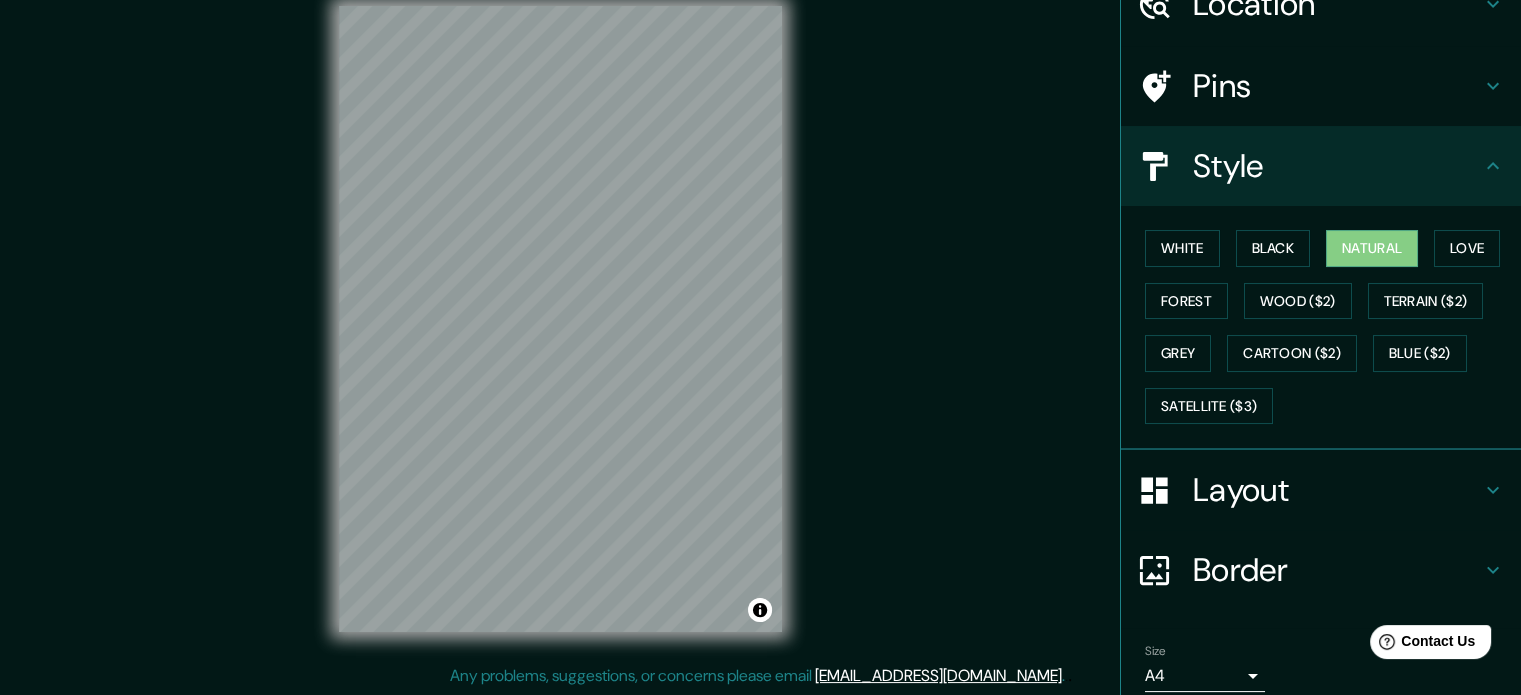 click on "Layout" at bounding box center [1337, 490] 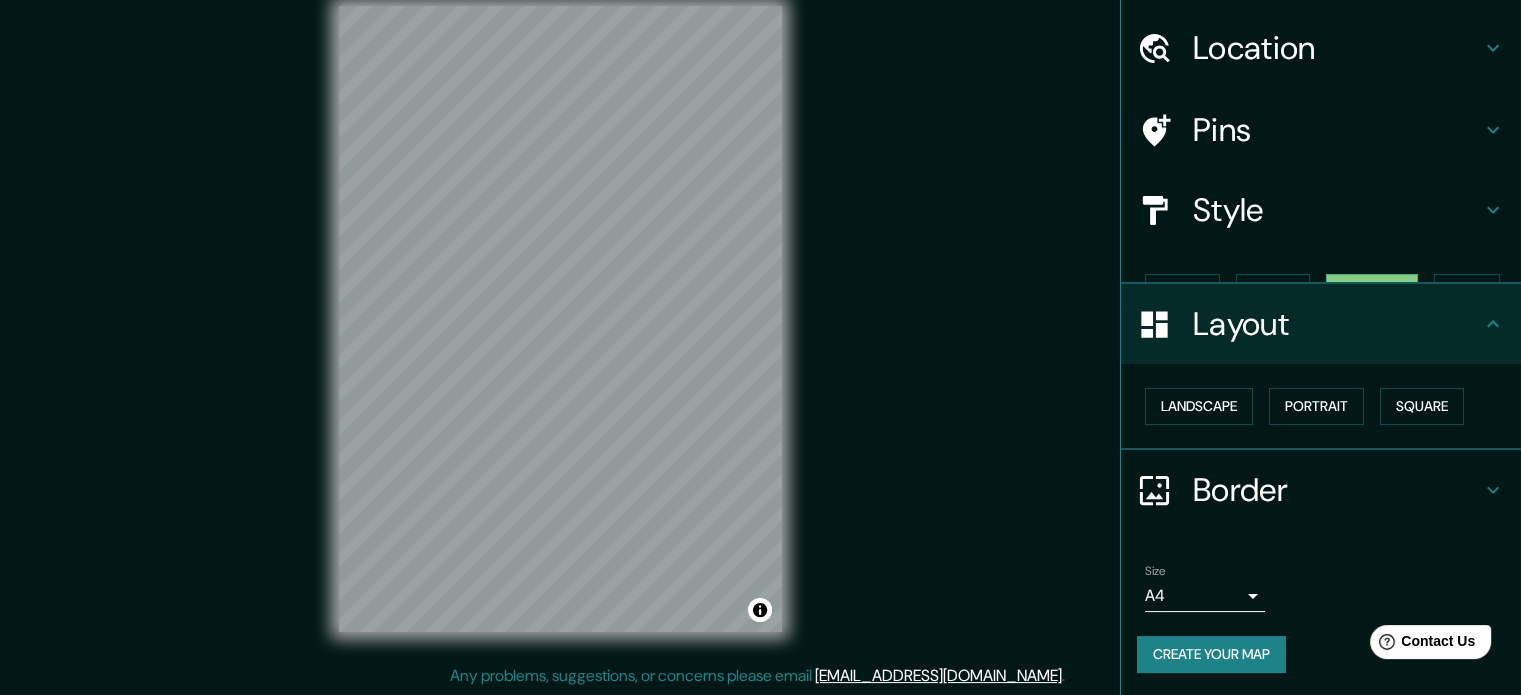 scroll, scrollTop: 22, scrollLeft: 0, axis: vertical 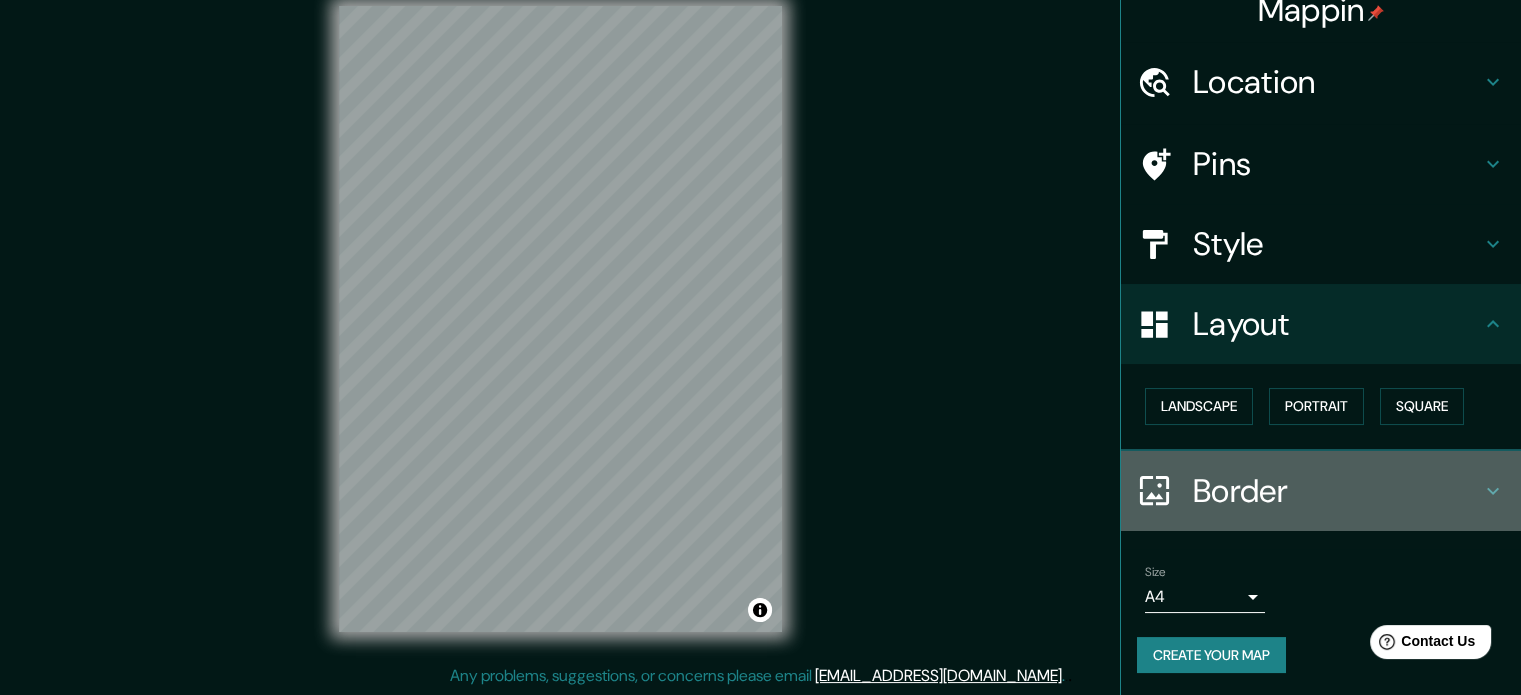 click on "Border" at bounding box center (1337, 491) 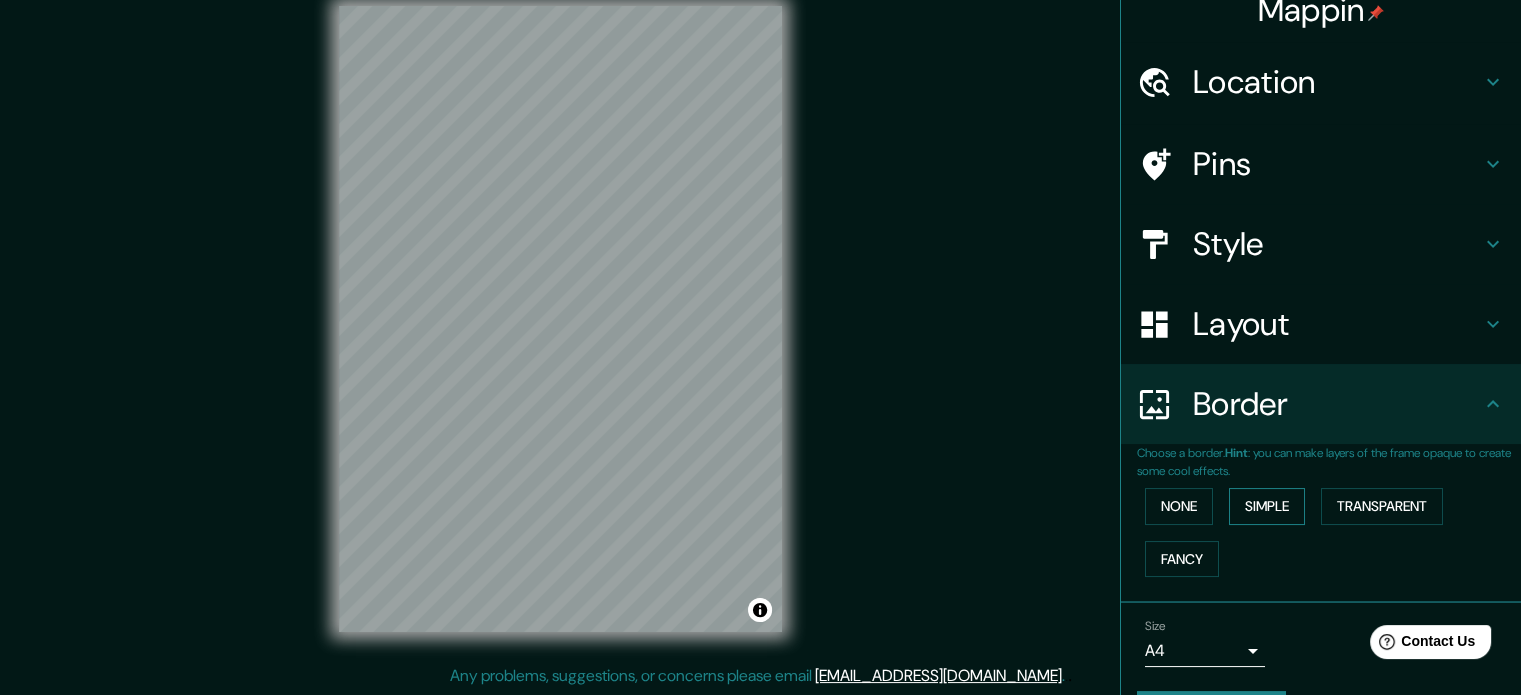 click on "Simple" at bounding box center [1267, 506] 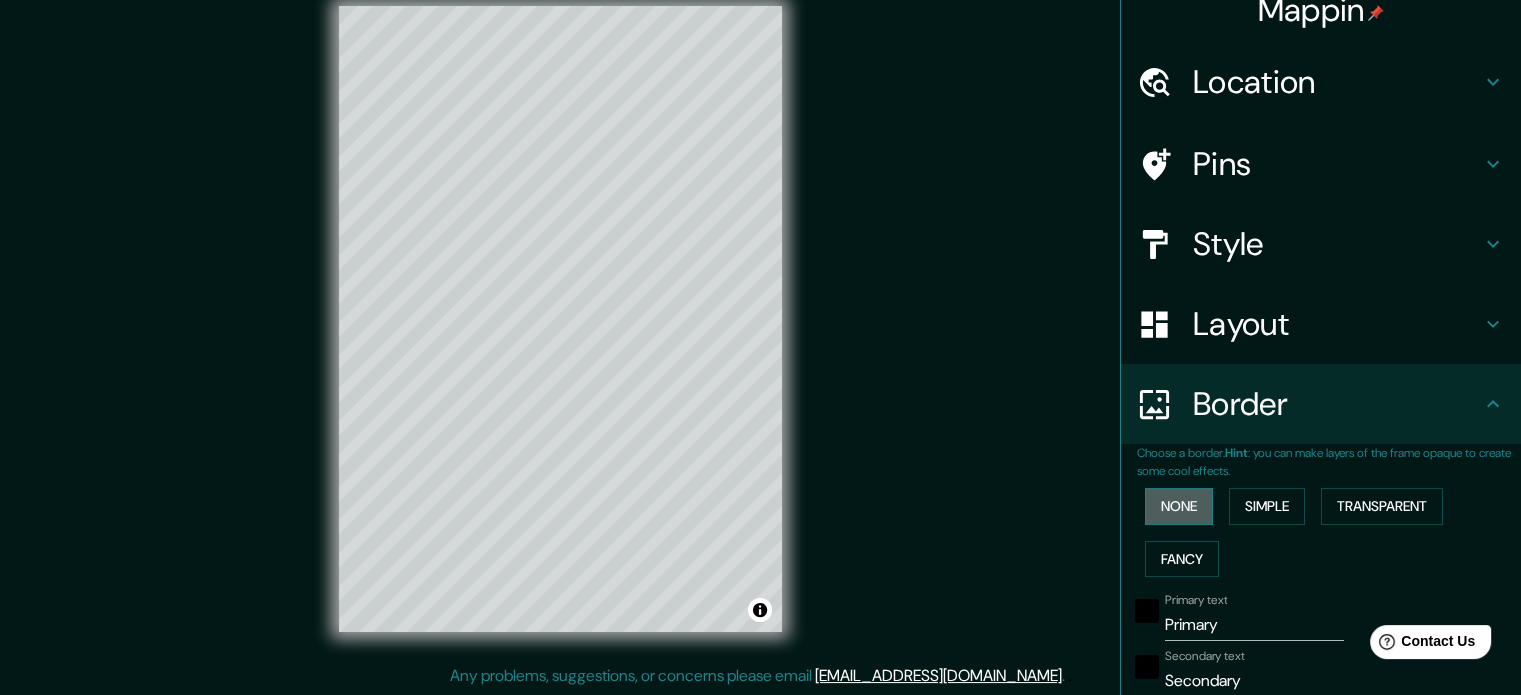 click on "None" at bounding box center [1179, 506] 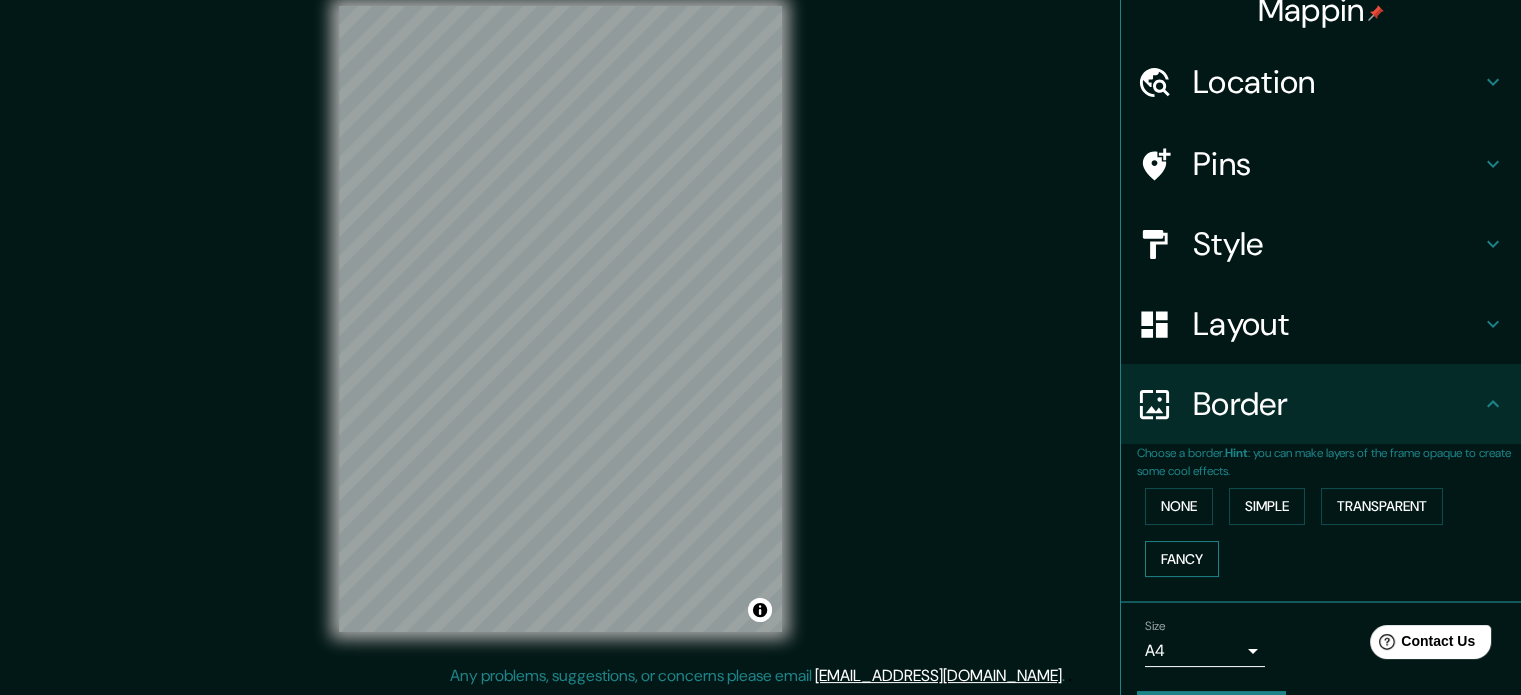 click on "Fancy" at bounding box center [1182, 559] 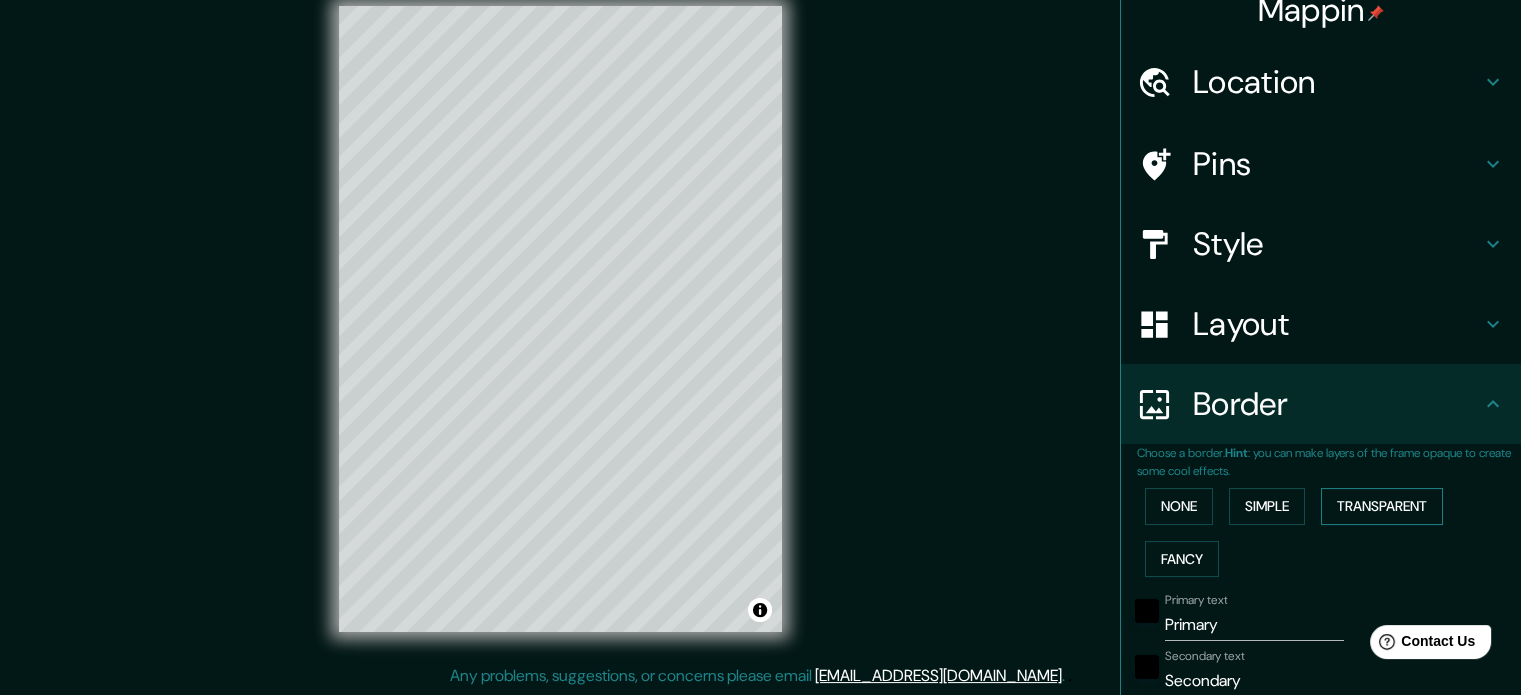 click on "Transparent" at bounding box center [1382, 506] 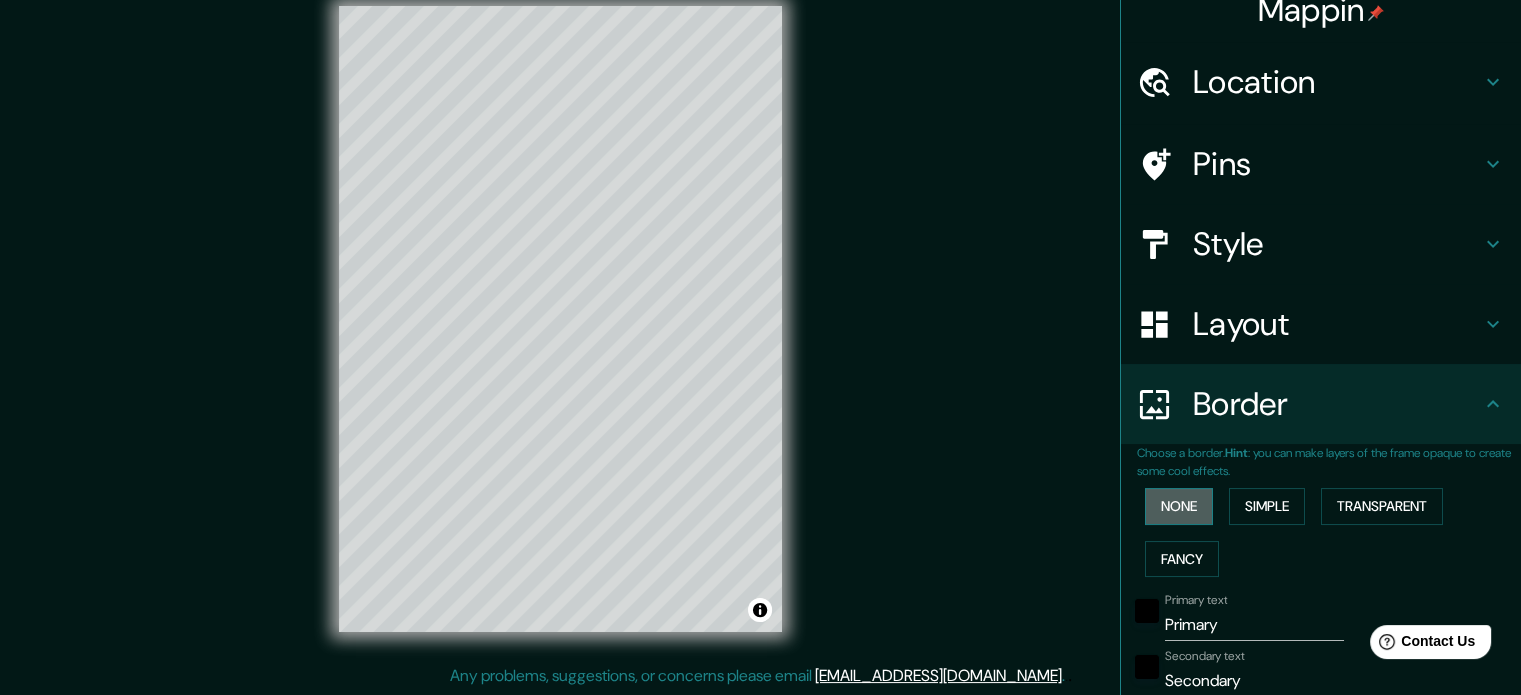 click on "None" at bounding box center [1179, 506] 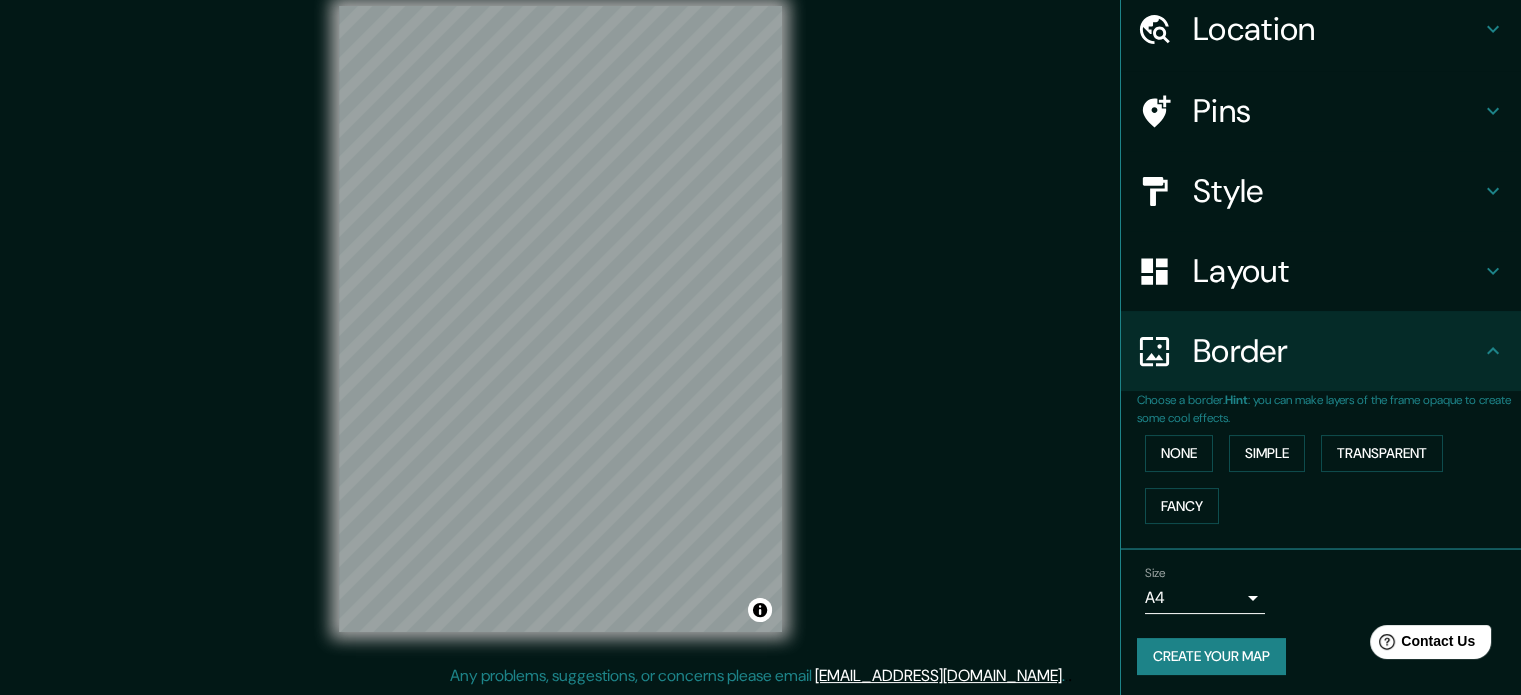 scroll, scrollTop: 76, scrollLeft: 0, axis: vertical 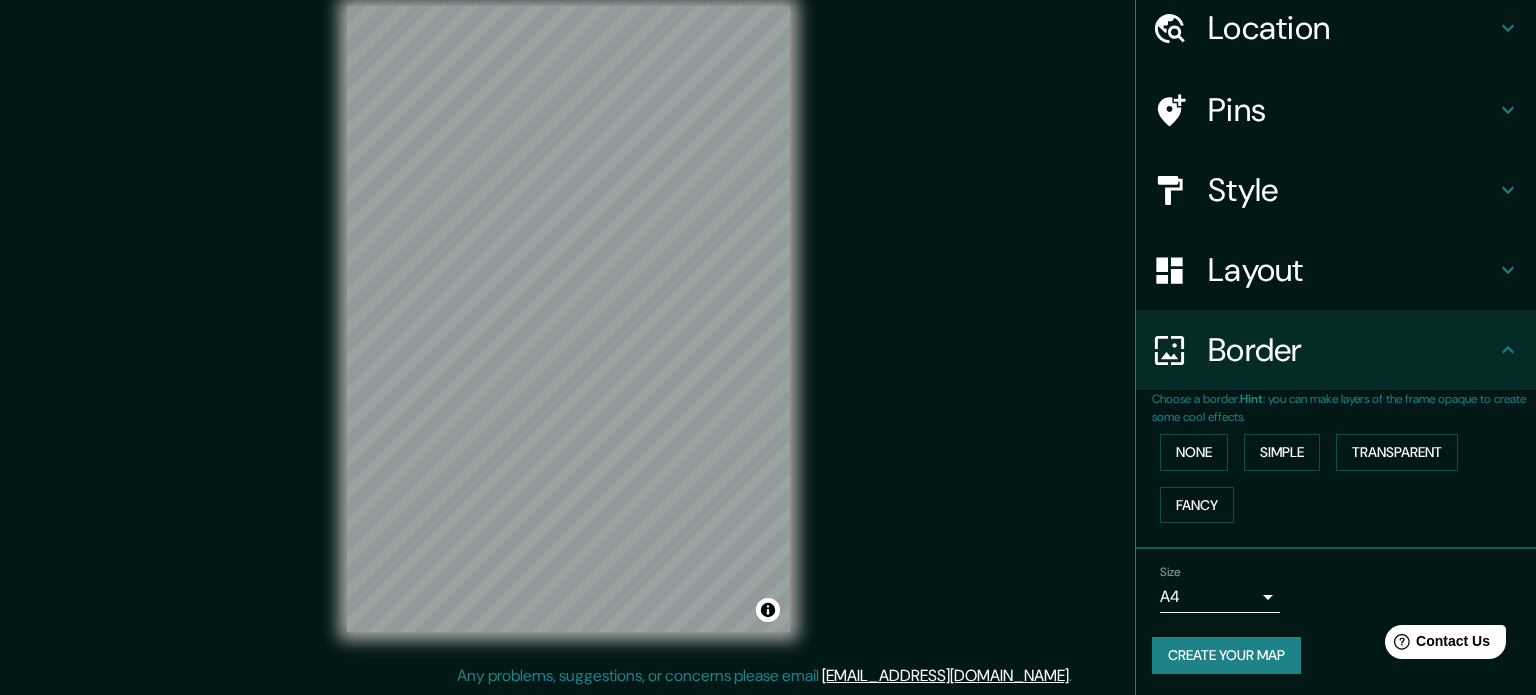 click on "Mappin Location Cancún, Quintana Roo, México Pins Style Layout Border Choose a border.  Hint : you can make layers of the frame opaque to create some cool effects. None Simple Transparent Fancy Size A4 single Create your map © Mapbox   © OpenStreetMap   Improve this map Any problems, suggestions, or concerns please email    help@mappin.pro . . ." at bounding box center (768, 321) 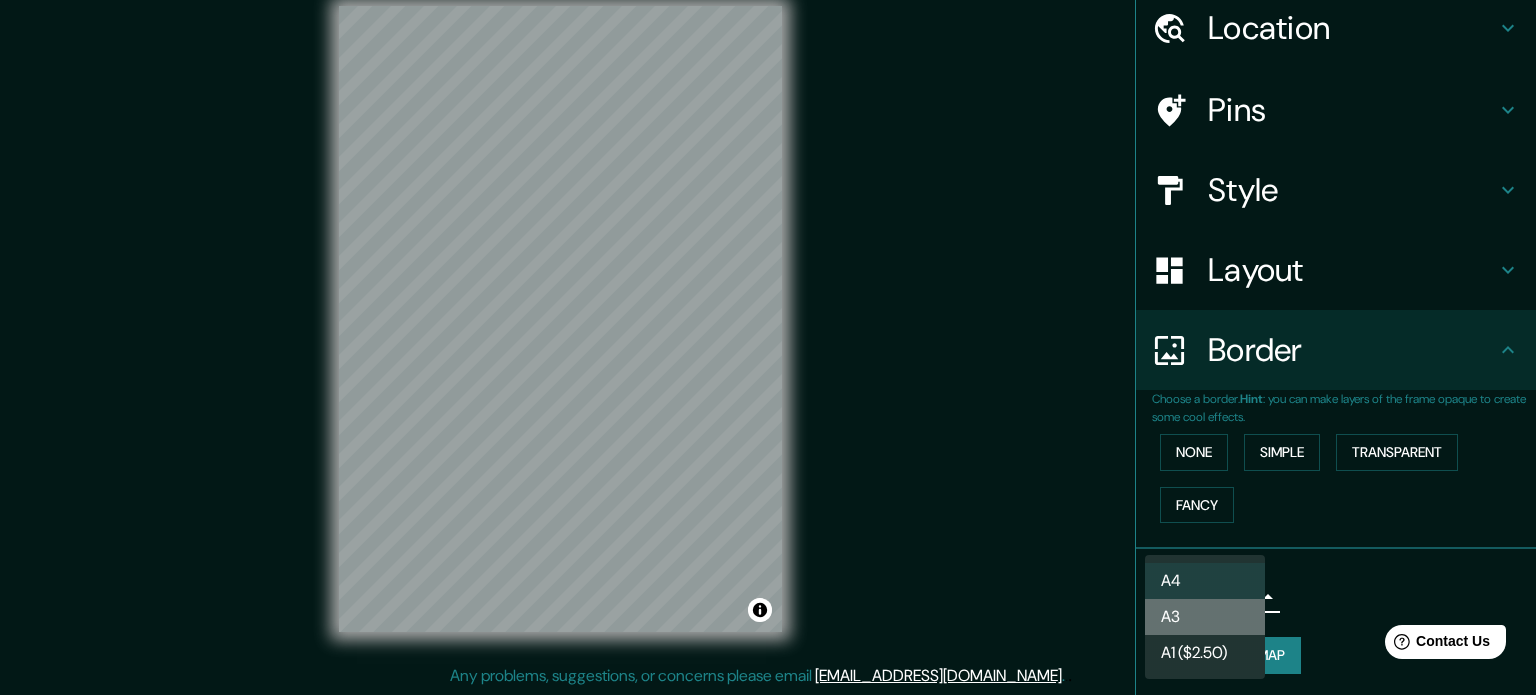 click on "A3" at bounding box center [1205, 617] 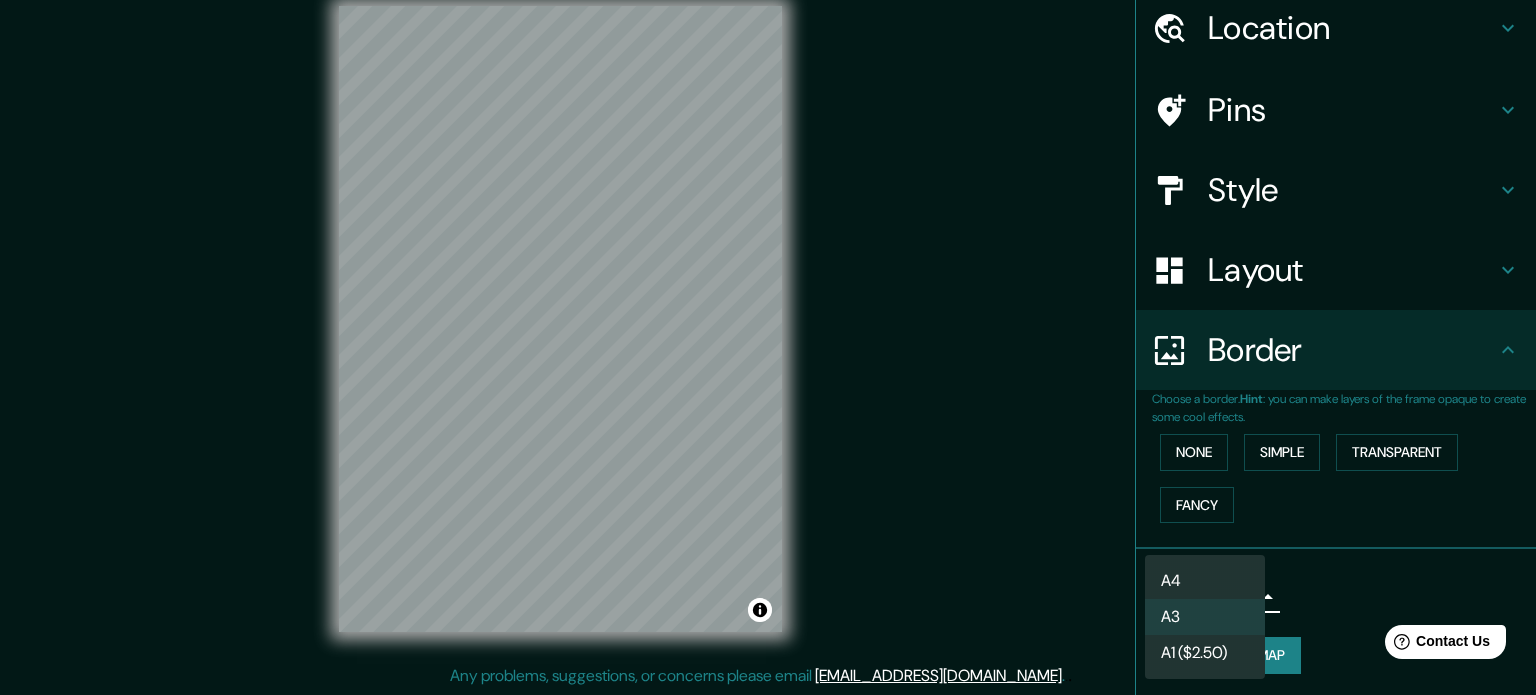 click on "Mappin Location Cancún, Quintana Roo, México Pins Style Layout Border Choose a border.  Hint : you can make layers of the frame opaque to create some cool effects. None Simple Transparent Fancy Size A3 a4 Create your map © Mapbox   © OpenStreetMap   Improve this map Any problems, suggestions, or concerns please email    help@mappin.pro . . . A4 A3 A1 ($2.50)" at bounding box center (768, 321) 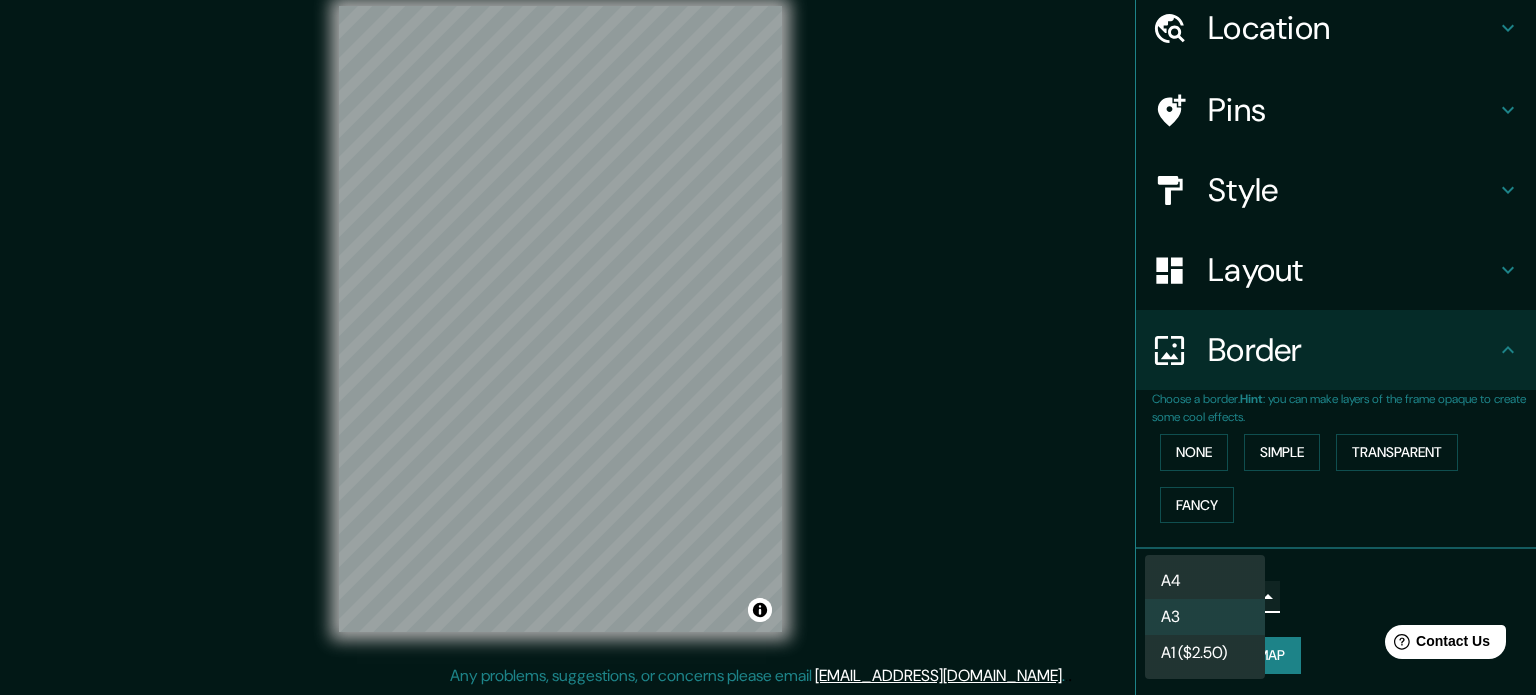 type on "single" 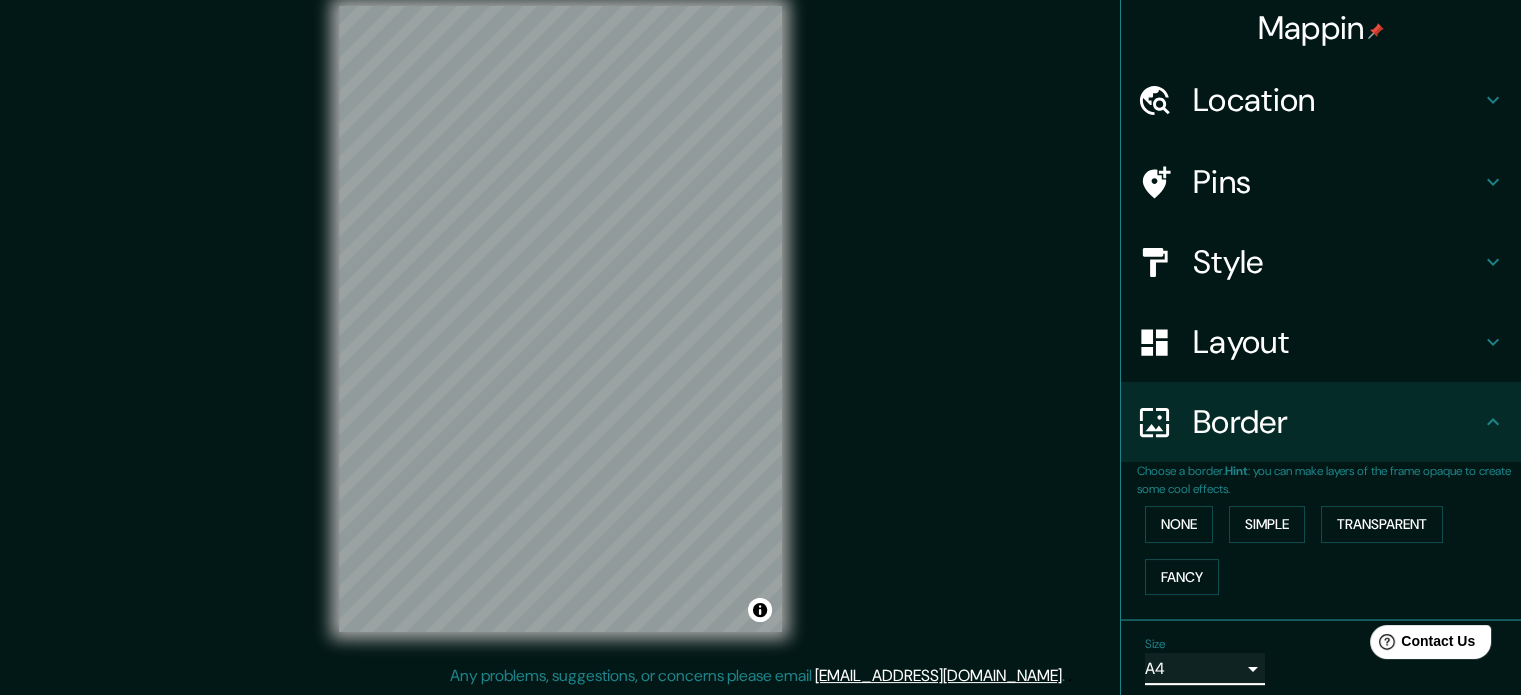 scroll, scrollTop: 0, scrollLeft: 0, axis: both 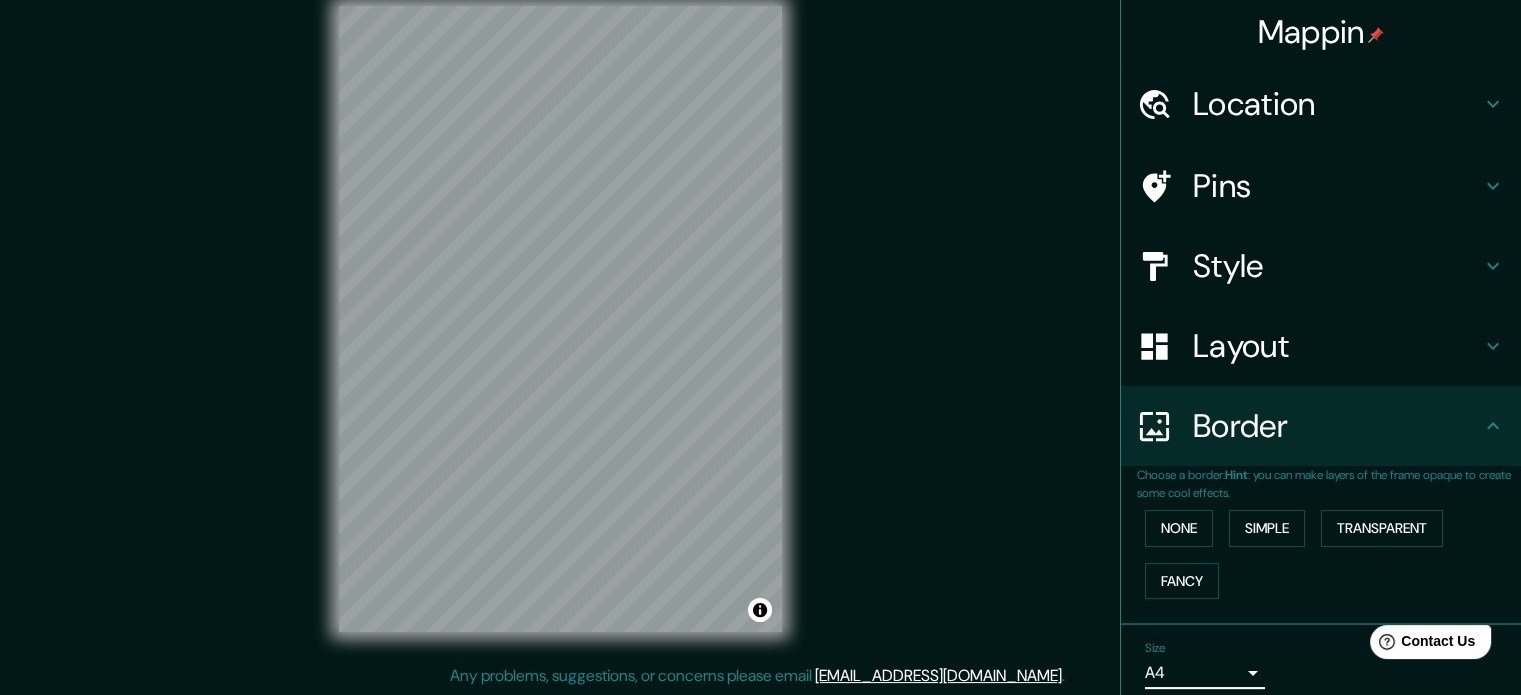 click on "Style" at bounding box center [1337, 266] 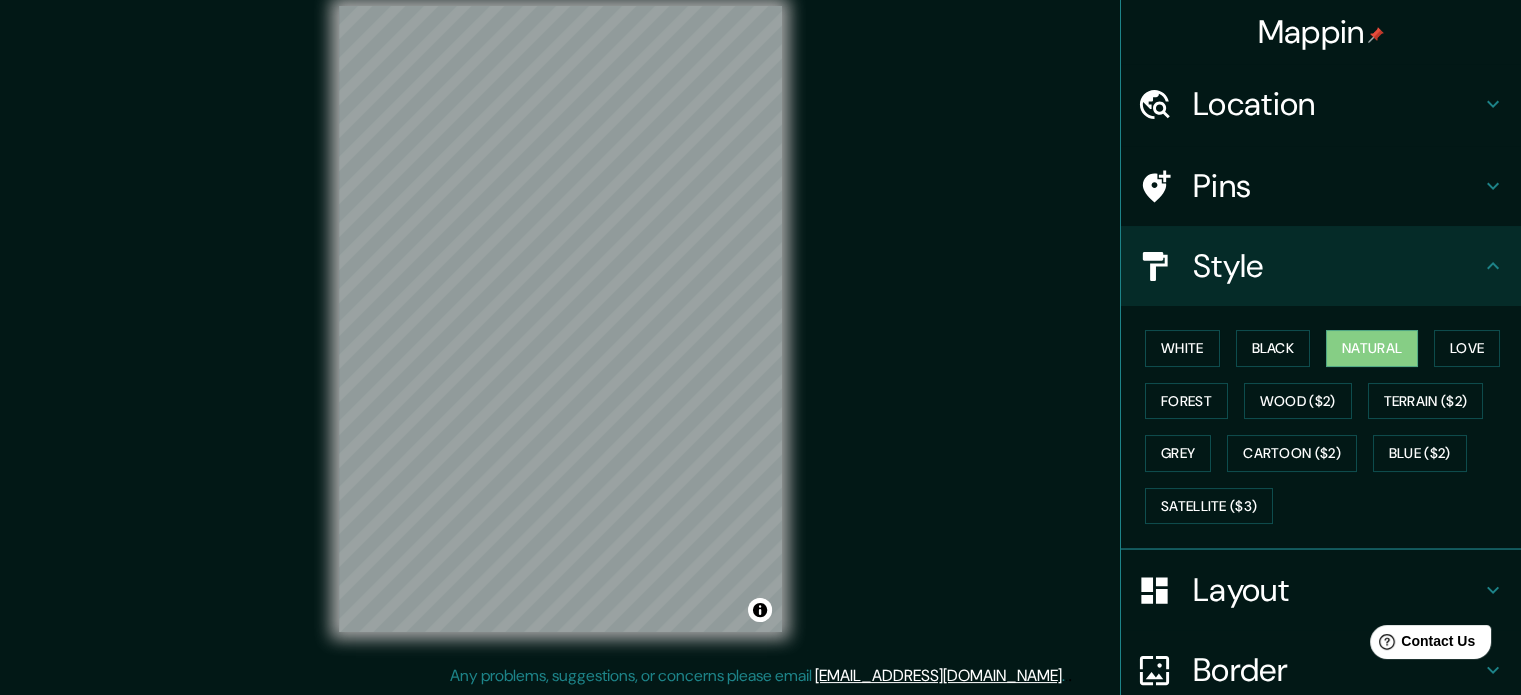 click on "Pins" at bounding box center [1337, 186] 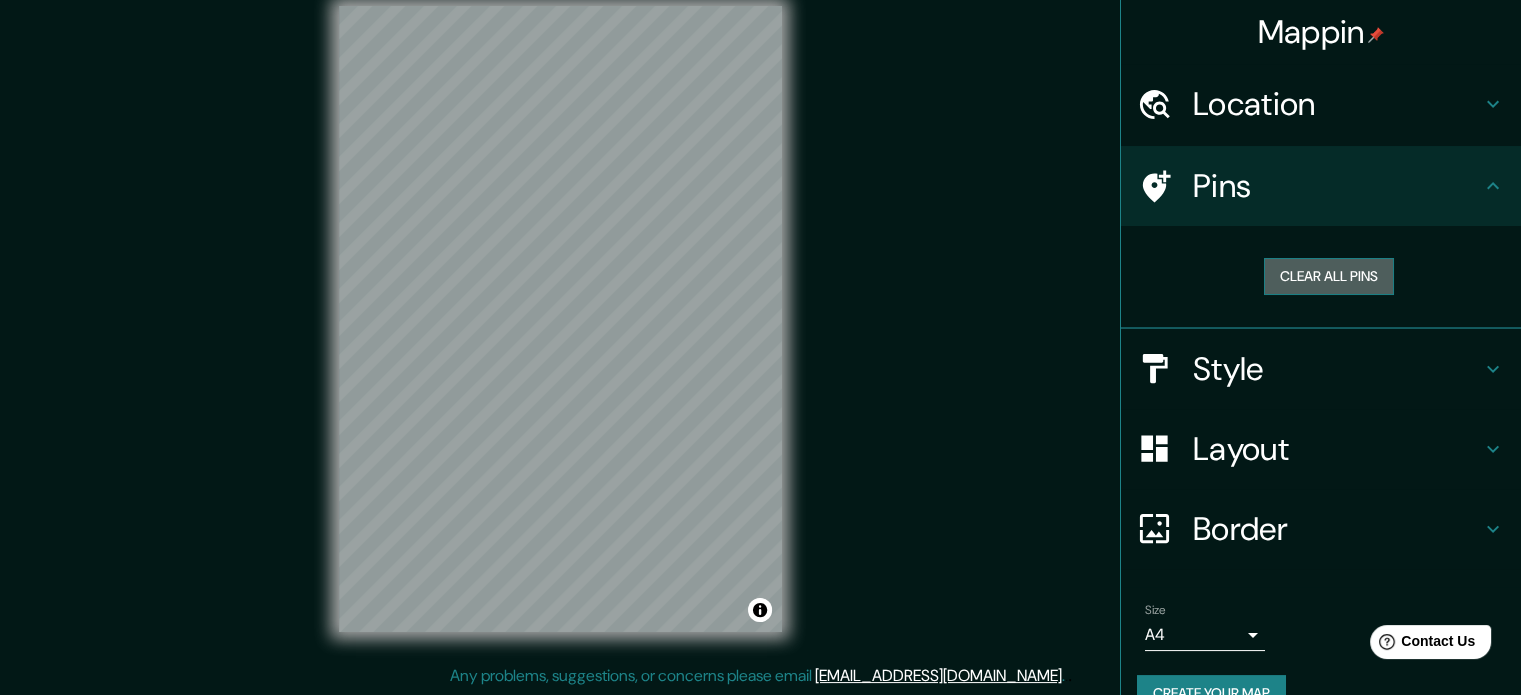 click on "Clear all pins" at bounding box center (1329, 276) 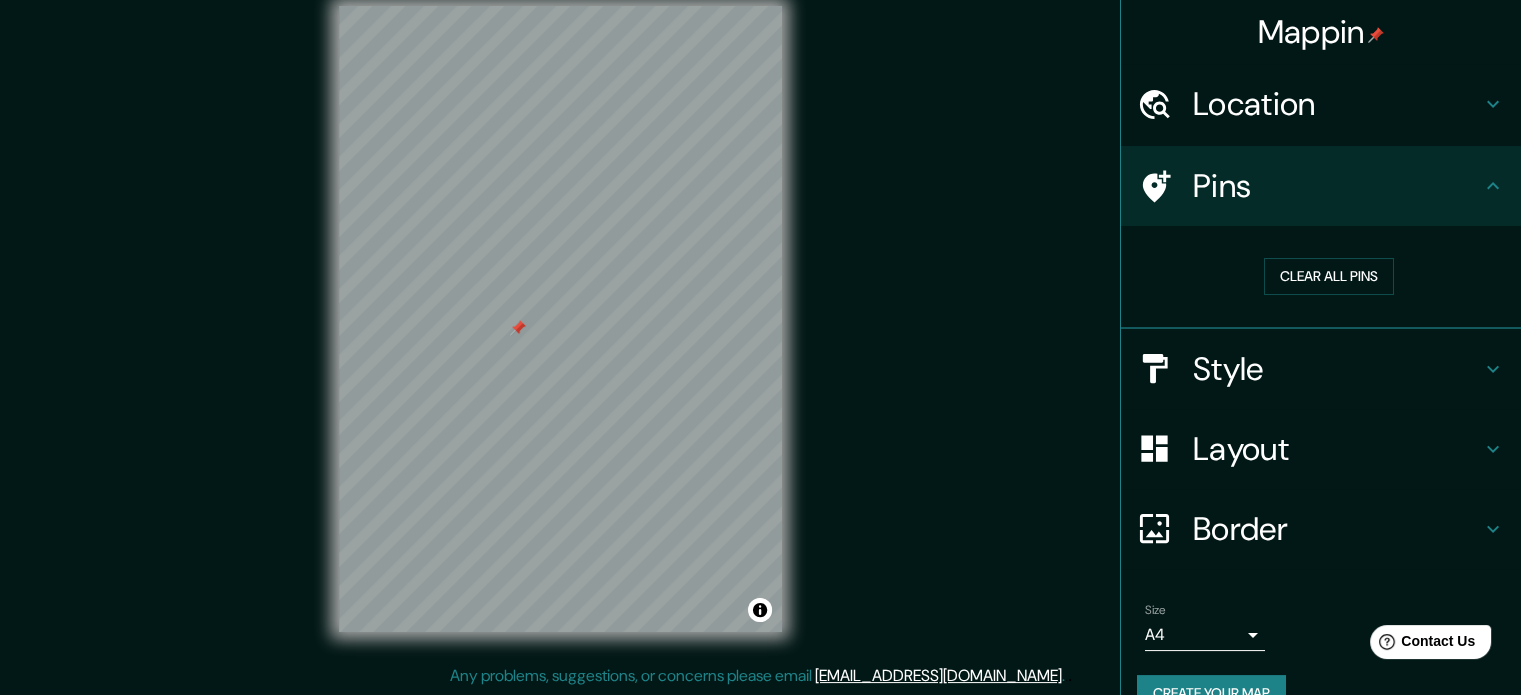 click on "Layout" at bounding box center [1337, 449] 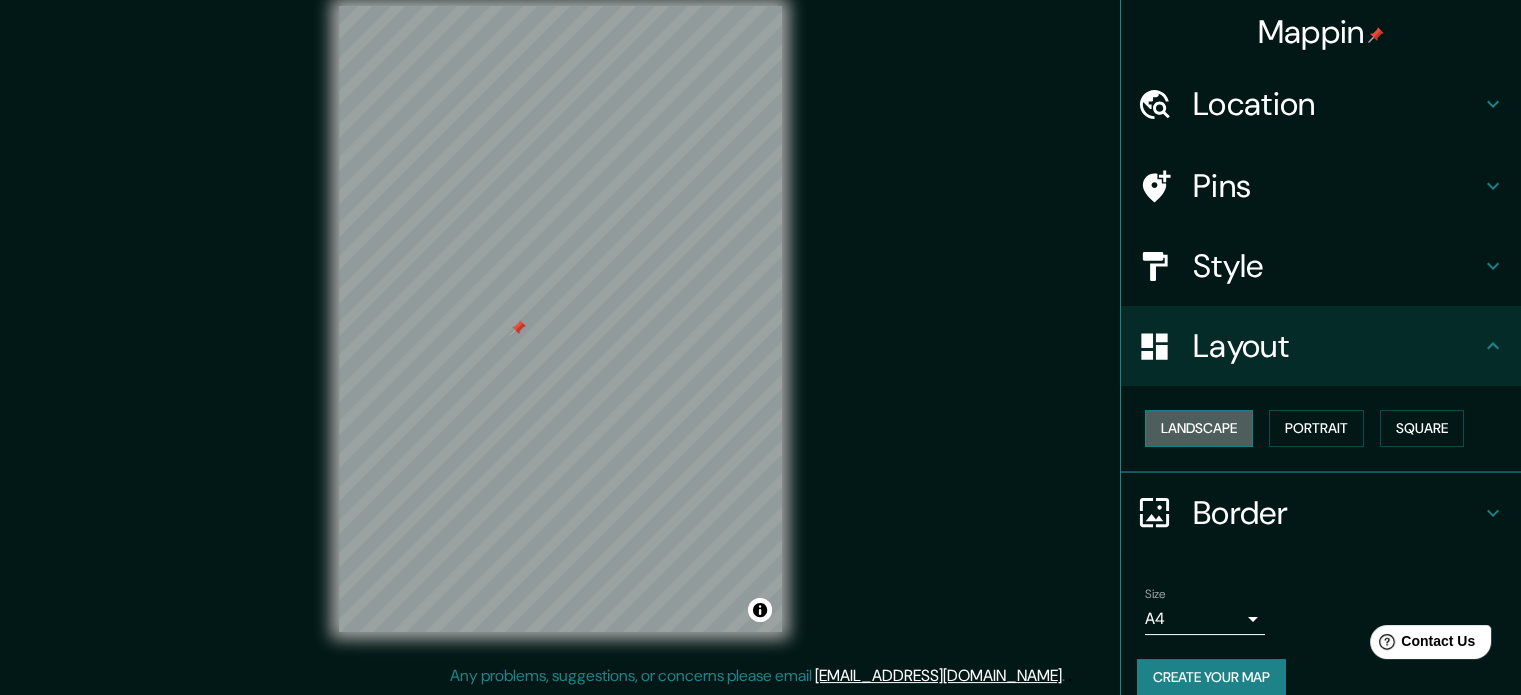 click on "Landscape" at bounding box center (1199, 428) 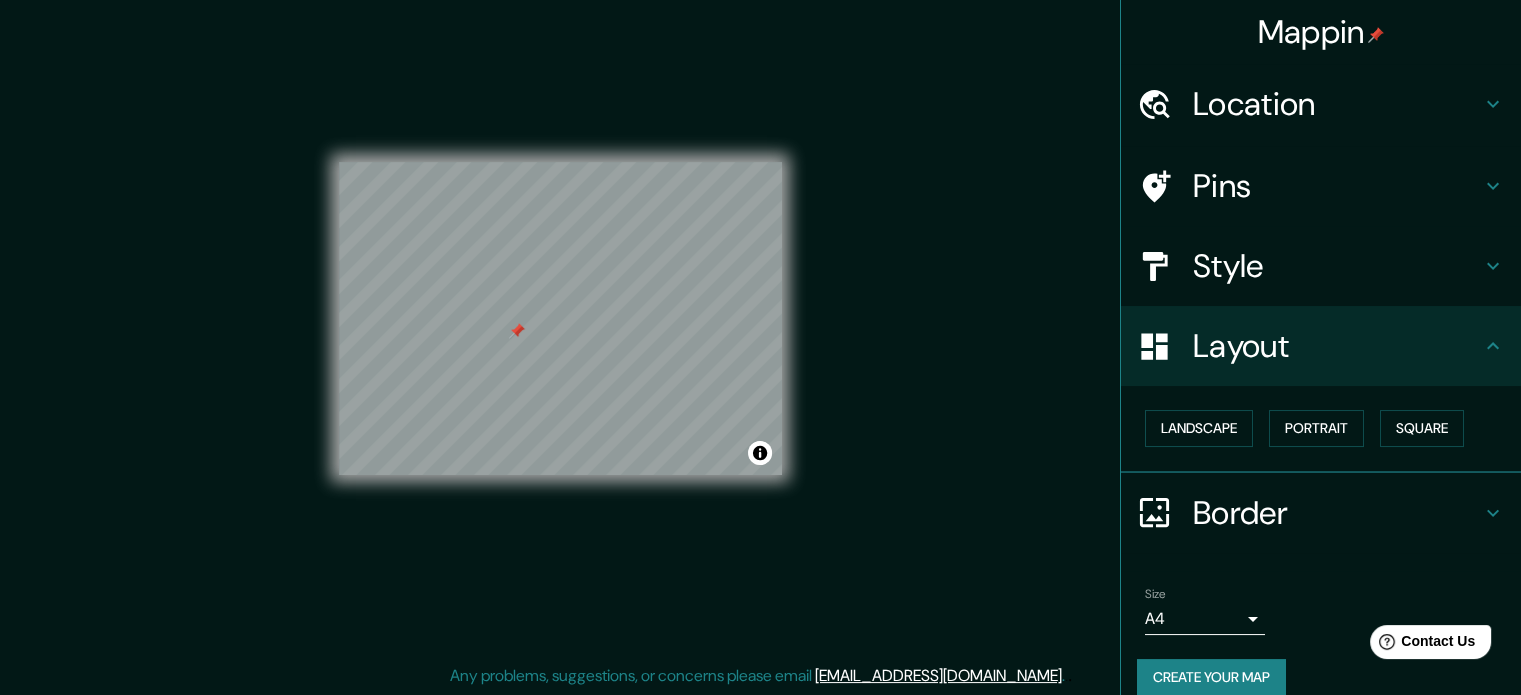 click at bounding box center [517, 331] 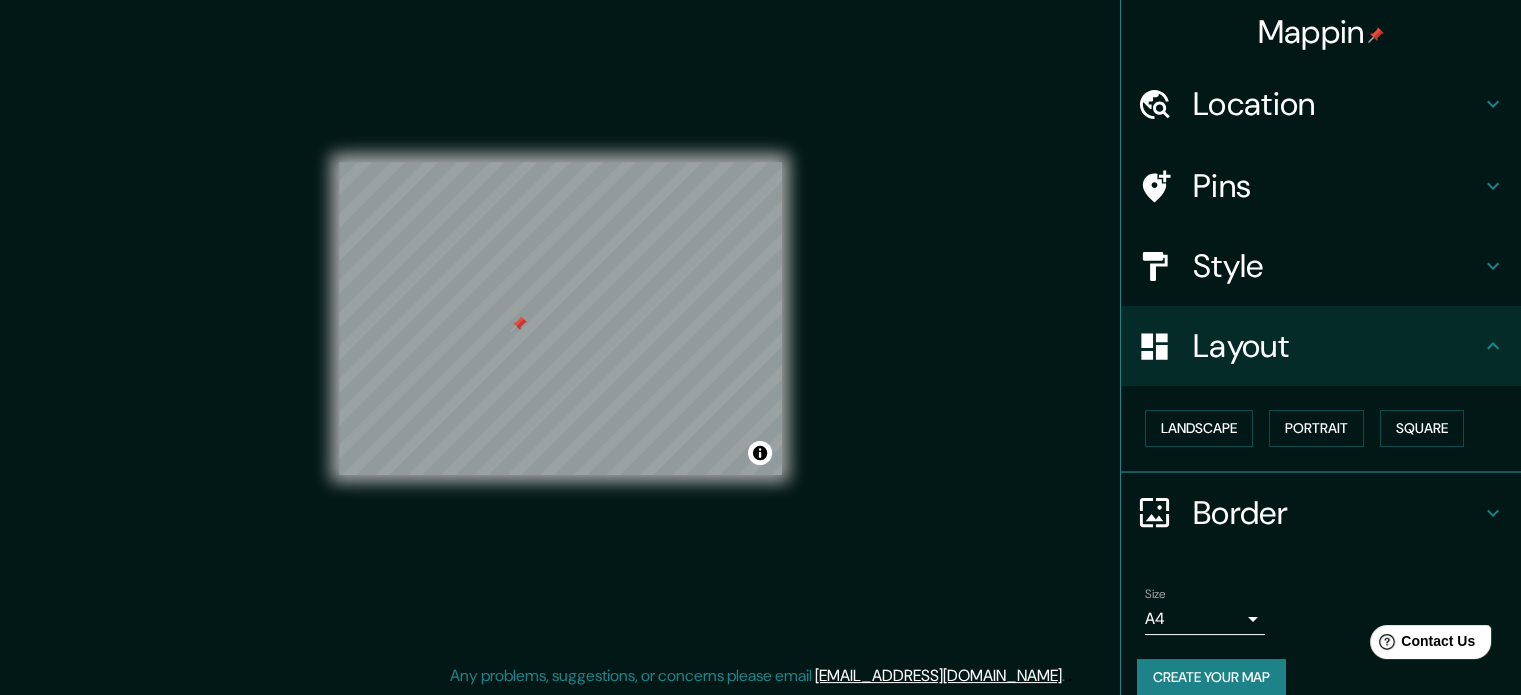 click at bounding box center [519, 324] 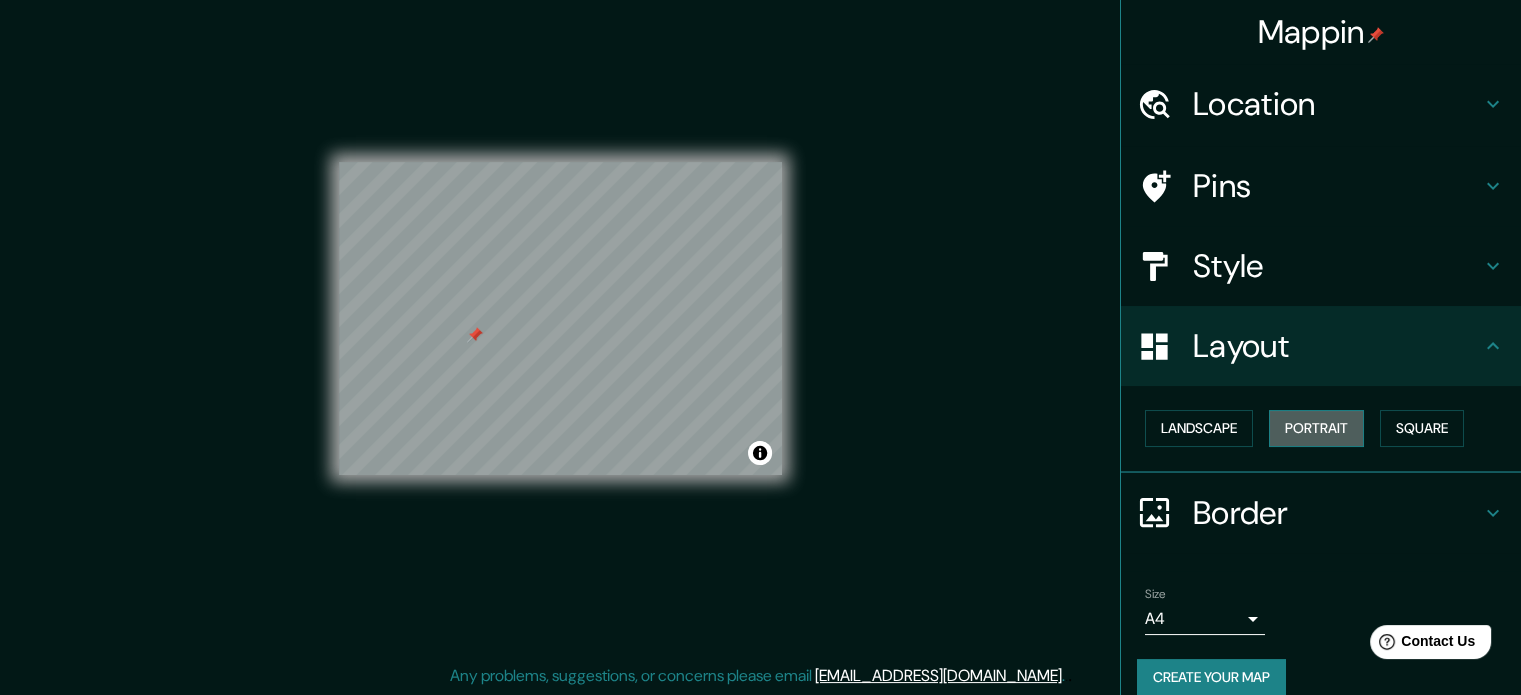 click on "Portrait" at bounding box center [1316, 428] 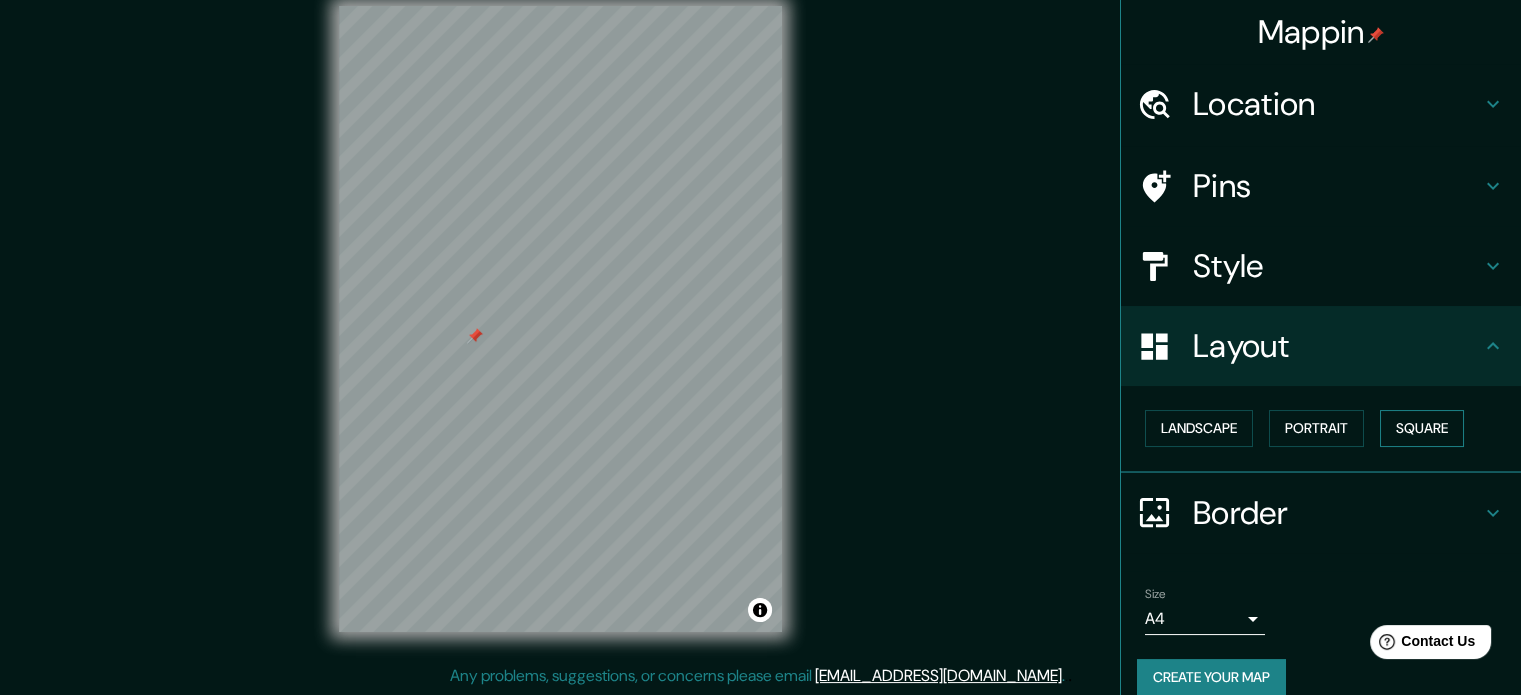 click on "Square" at bounding box center [1422, 428] 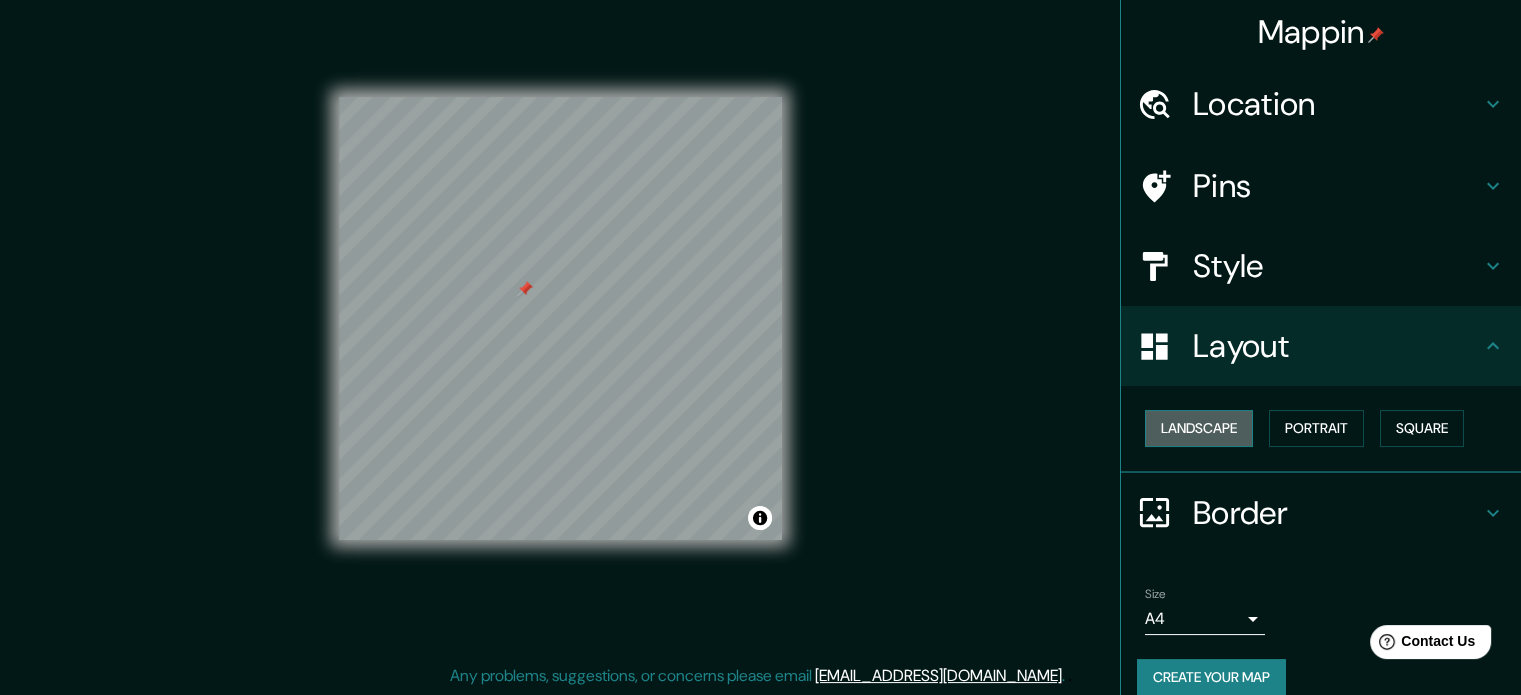 click on "Landscape" at bounding box center (1199, 428) 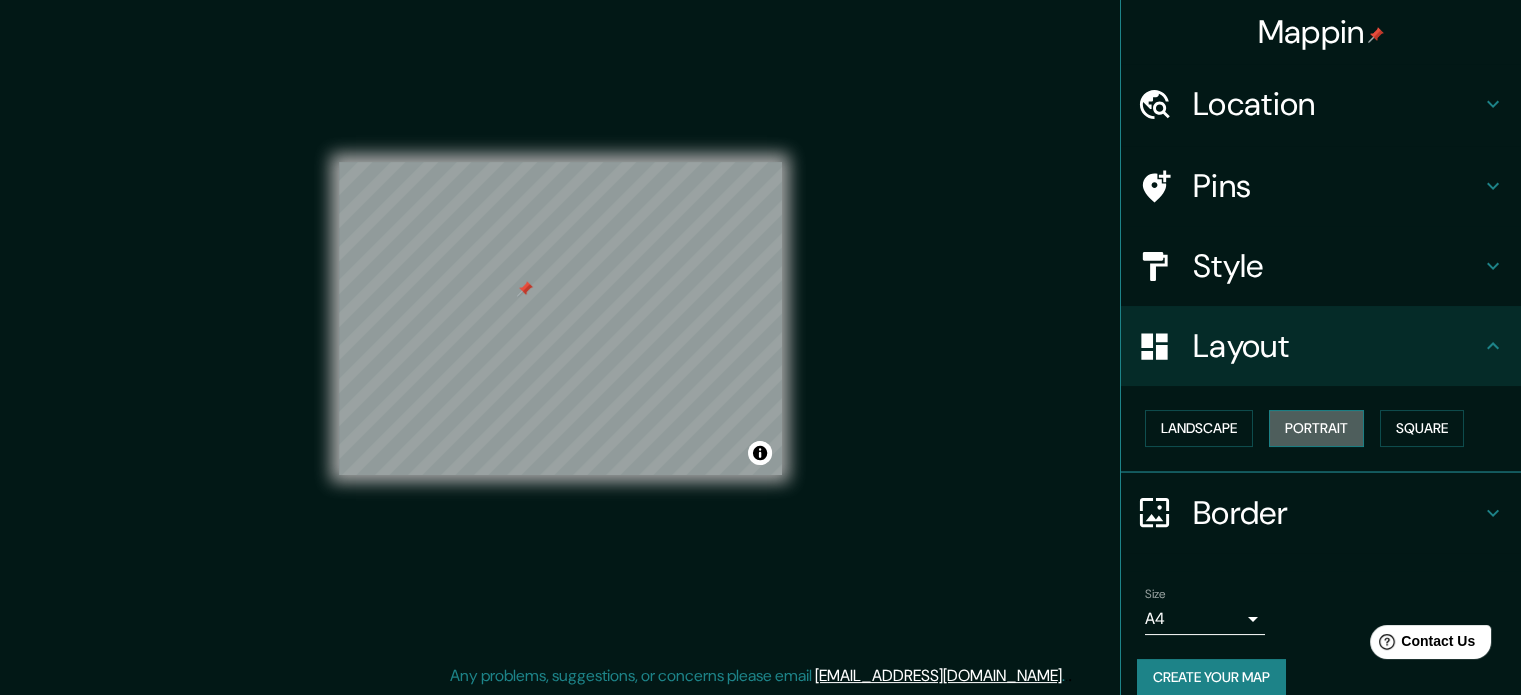 click on "Portrait" at bounding box center (1316, 428) 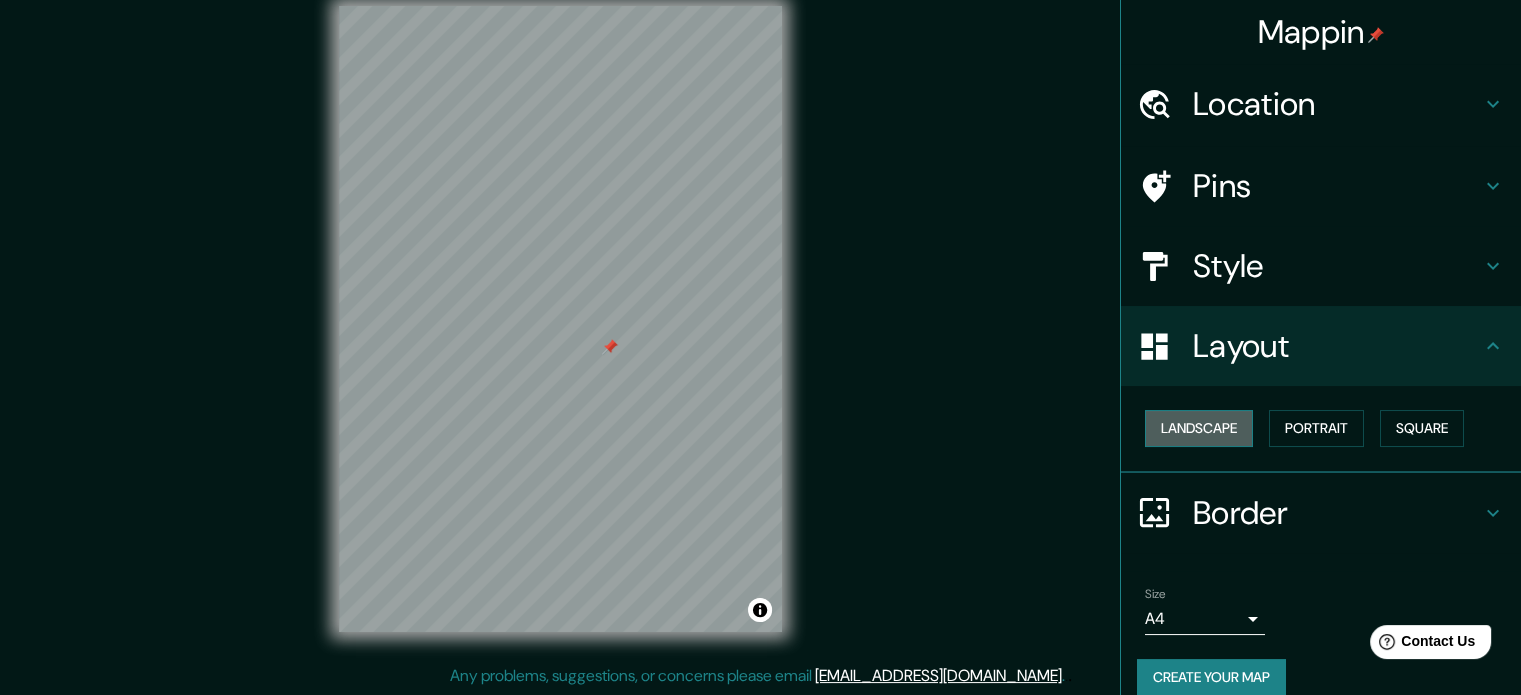 click on "Landscape" at bounding box center [1199, 428] 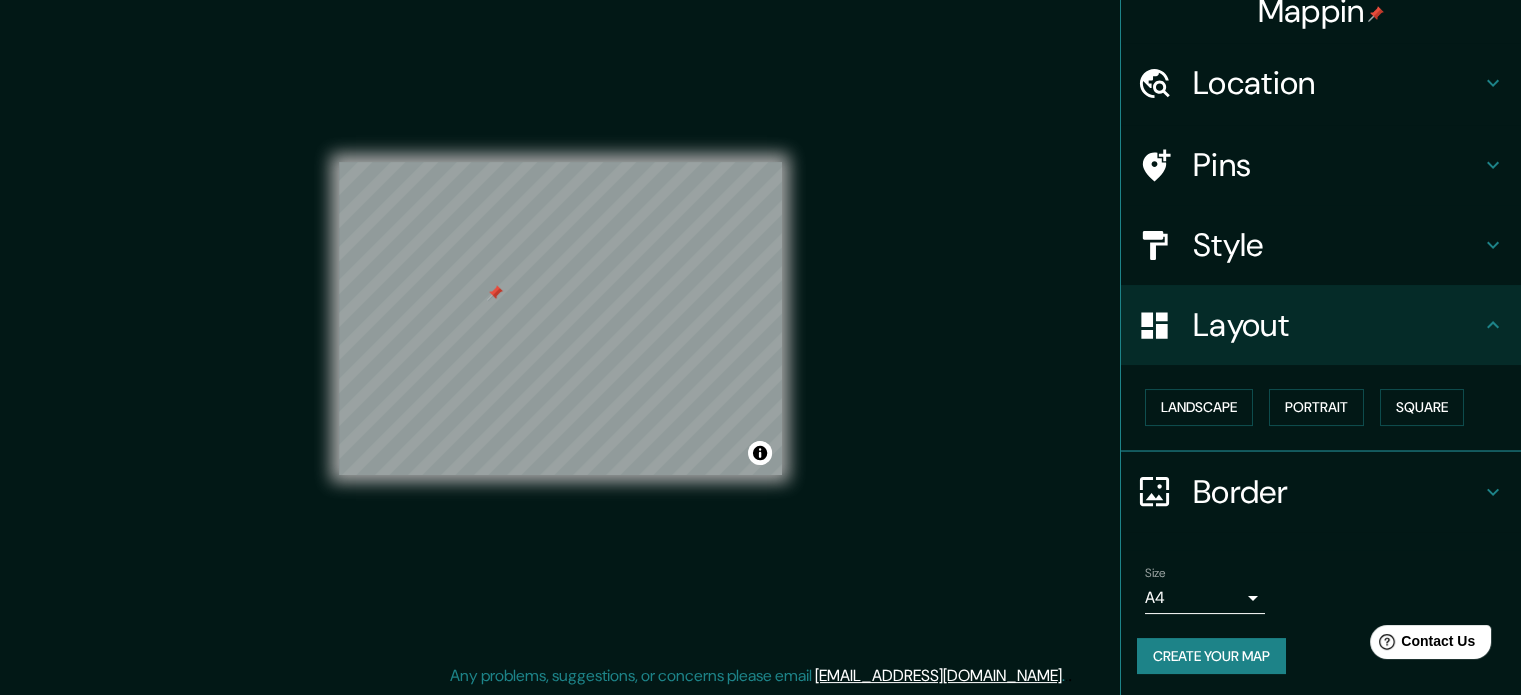 scroll, scrollTop: 22, scrollLeft: 0, axis: vertical 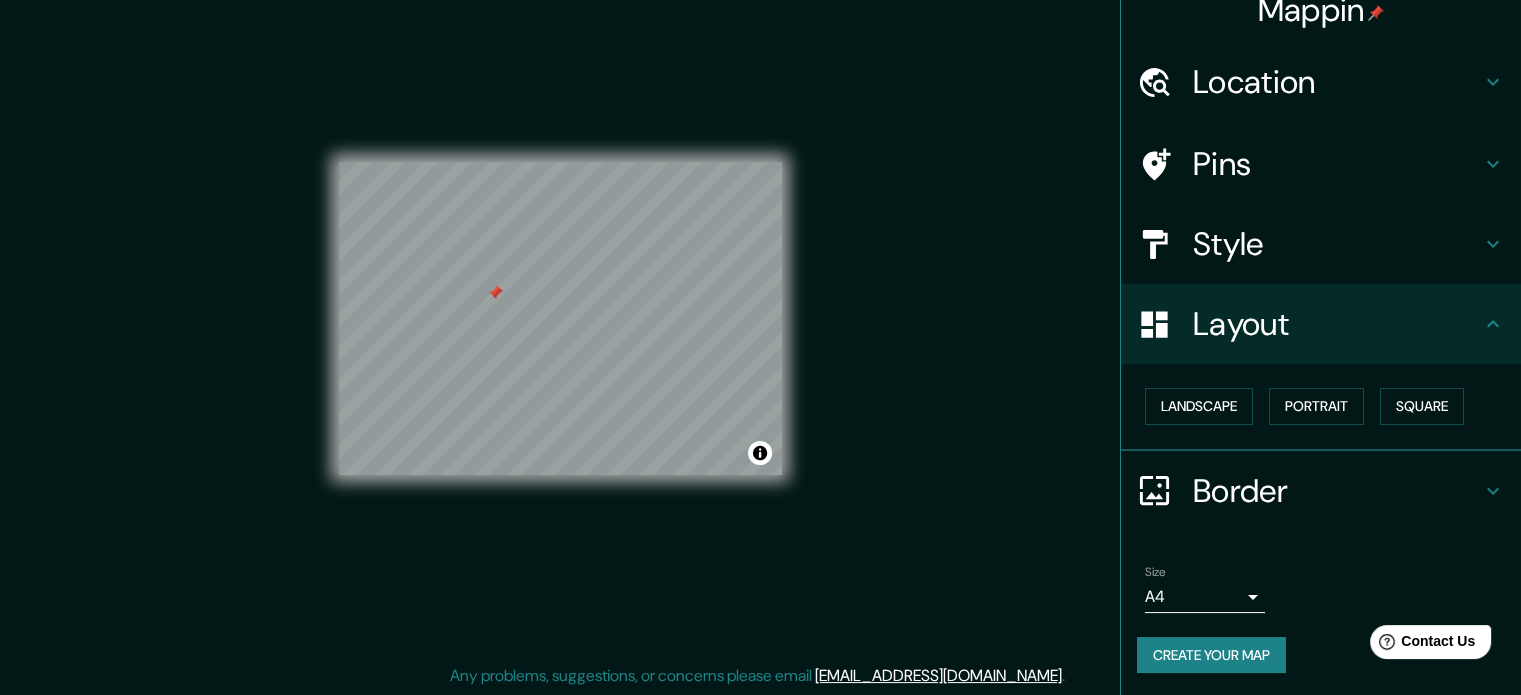 click on "Create your map" at bounding box center [1211, 655] 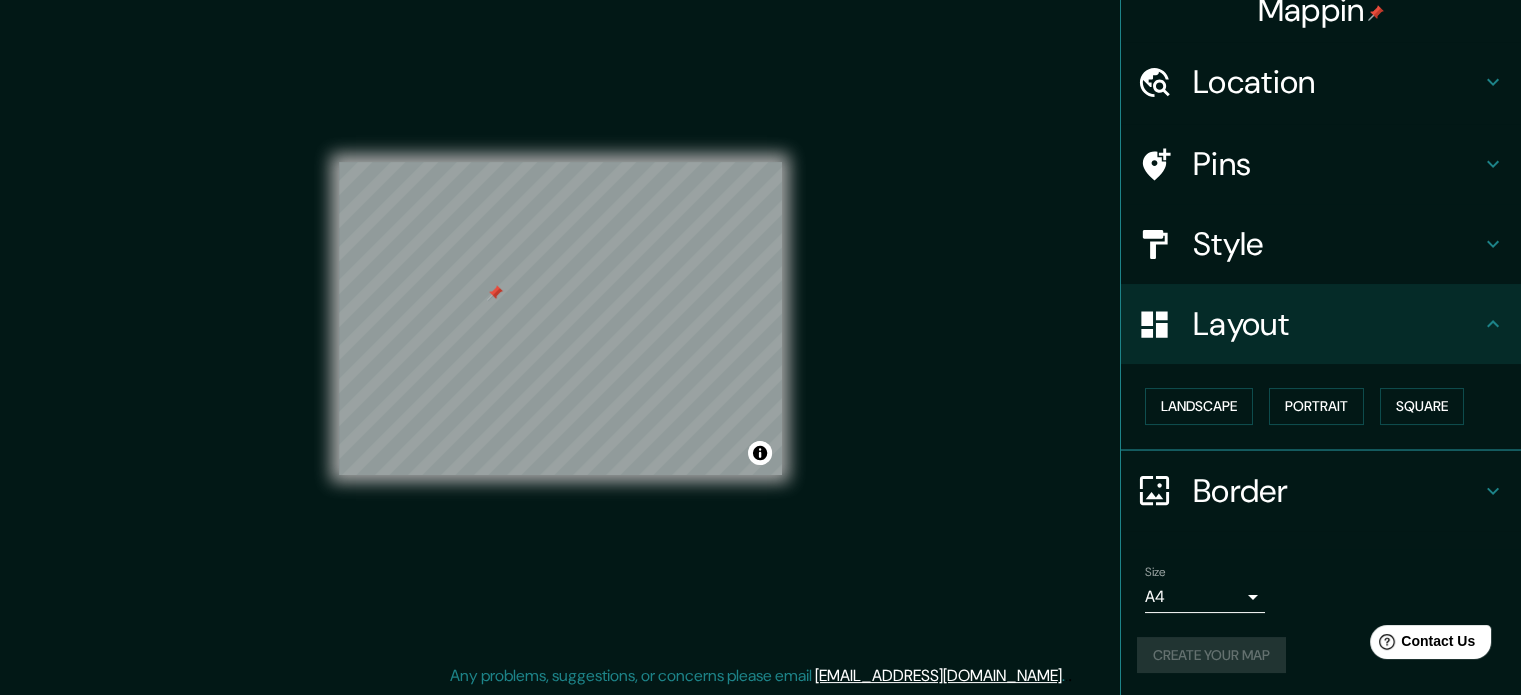 click on "Create your map" at bounding box center (1321, 655) 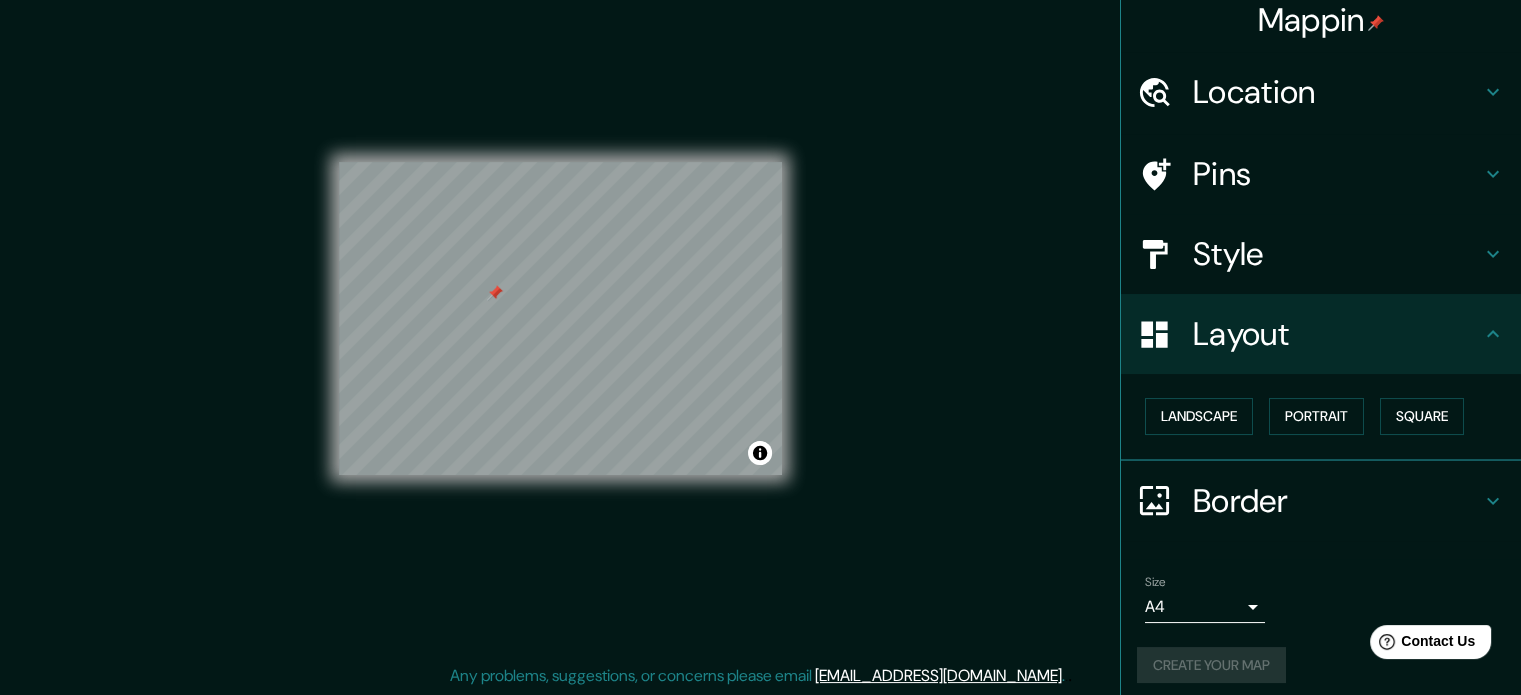 scroll, scrollTop: 0, scrollLeft: 0, axis: both 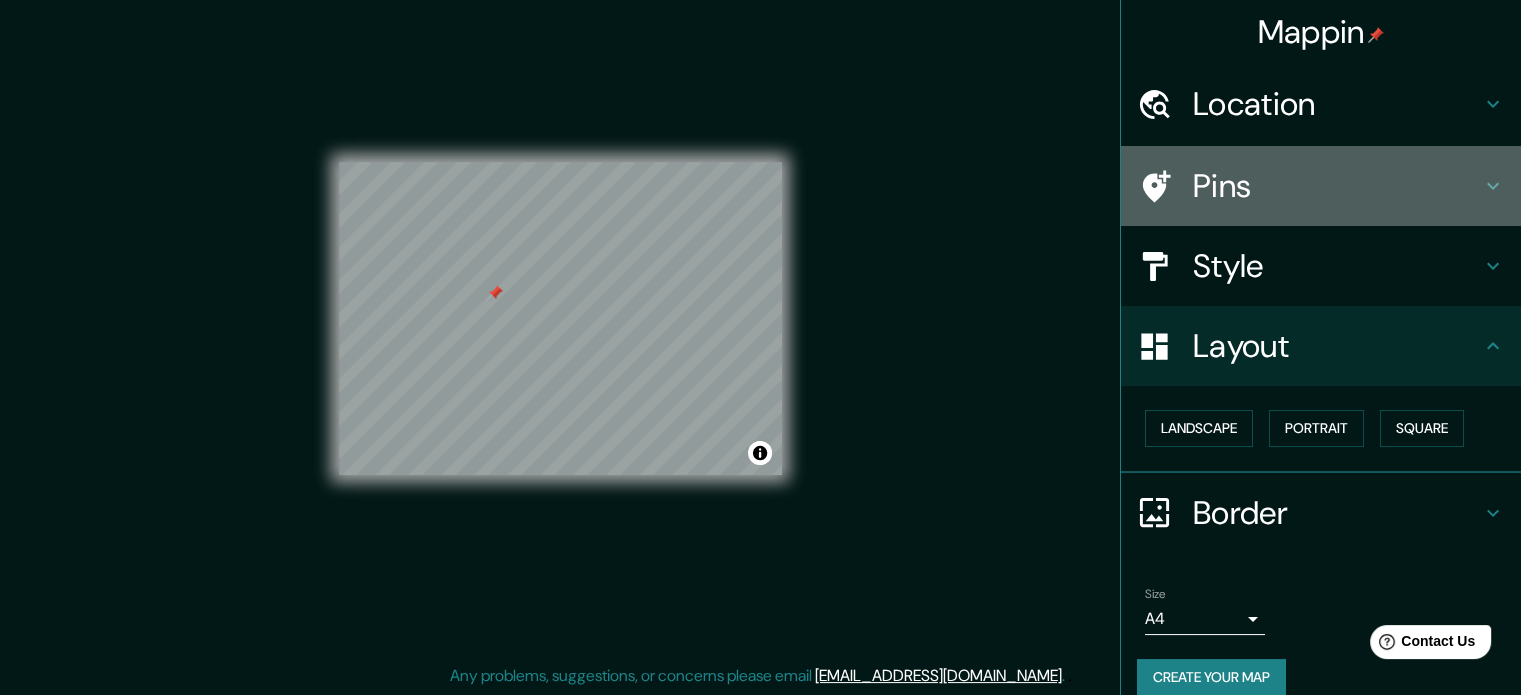 click on "Pins" at bounding box center (1337, 186) 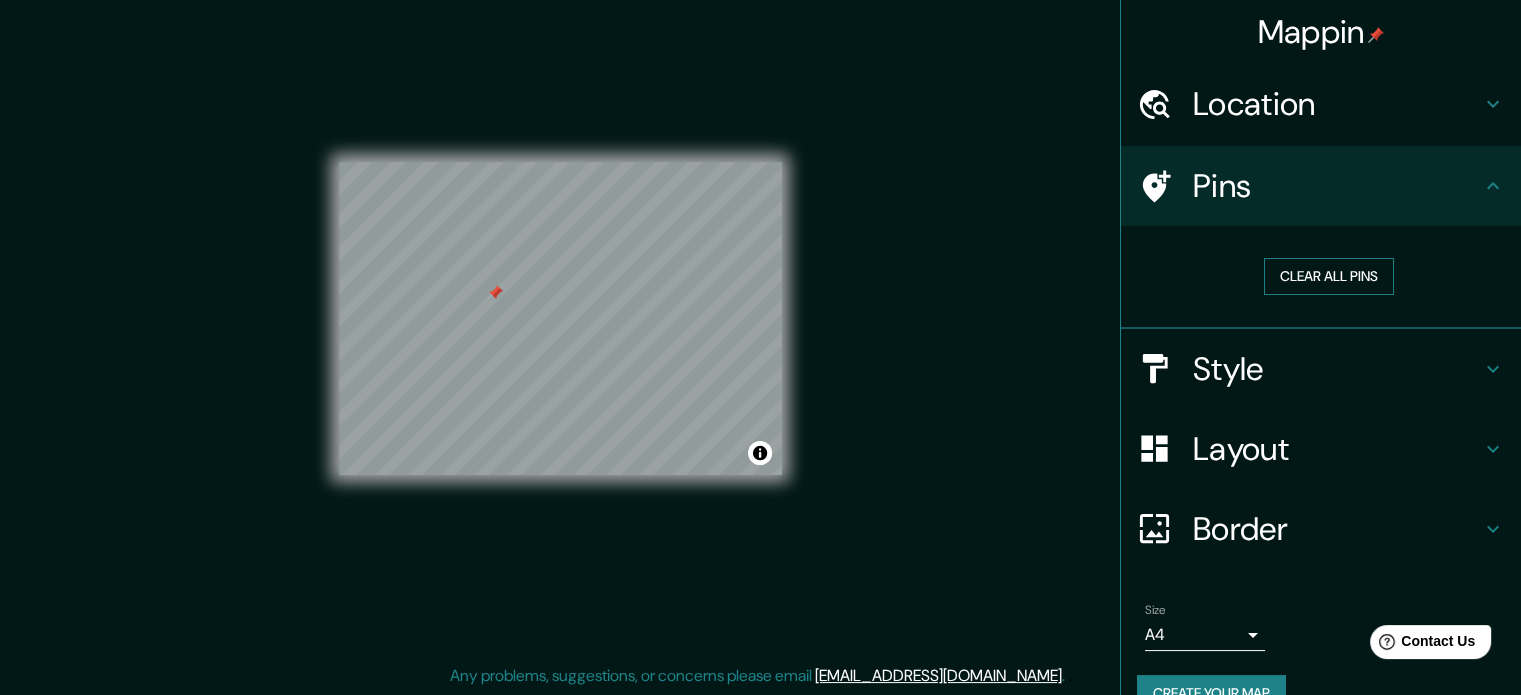 click on "Clear all pins" at bounding box center (1329, 276) 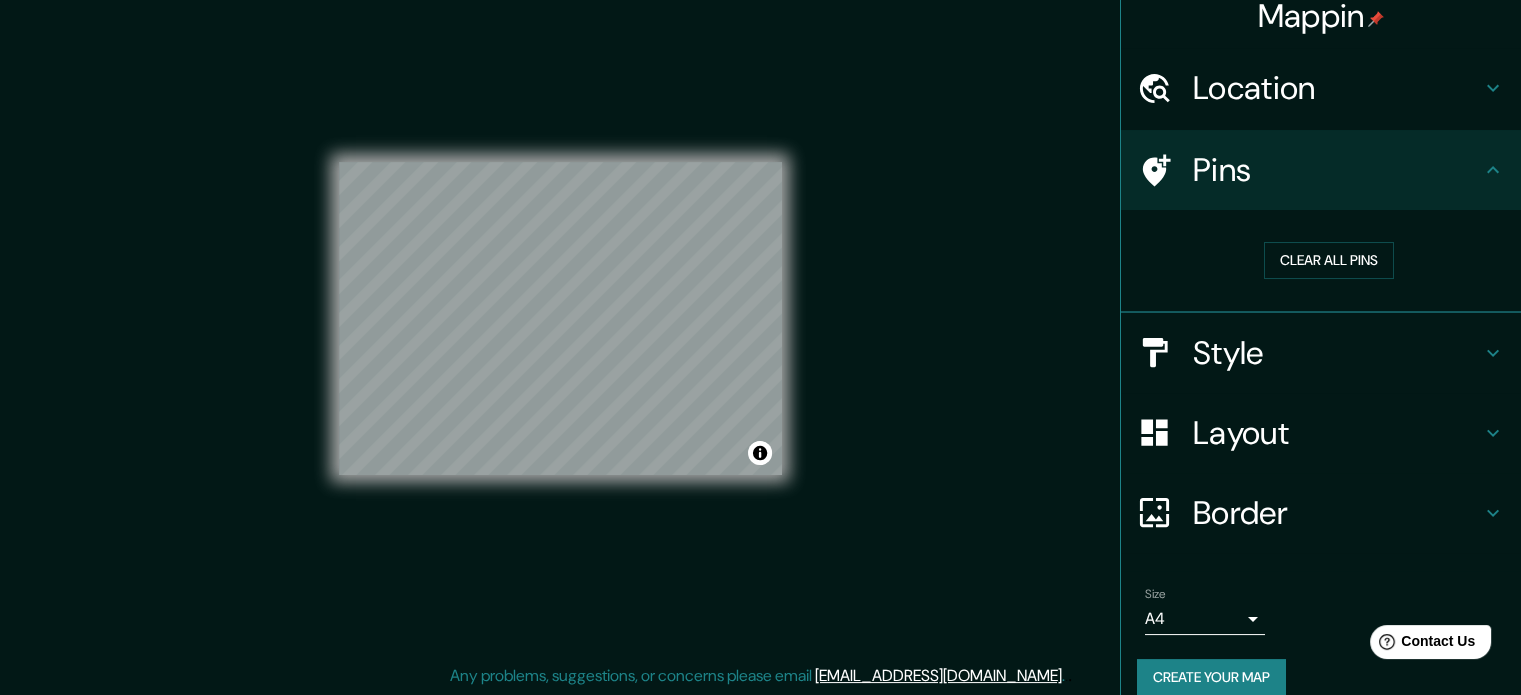 scroll, scrollTop: 38, scrollLeft: 0, axis: vertical 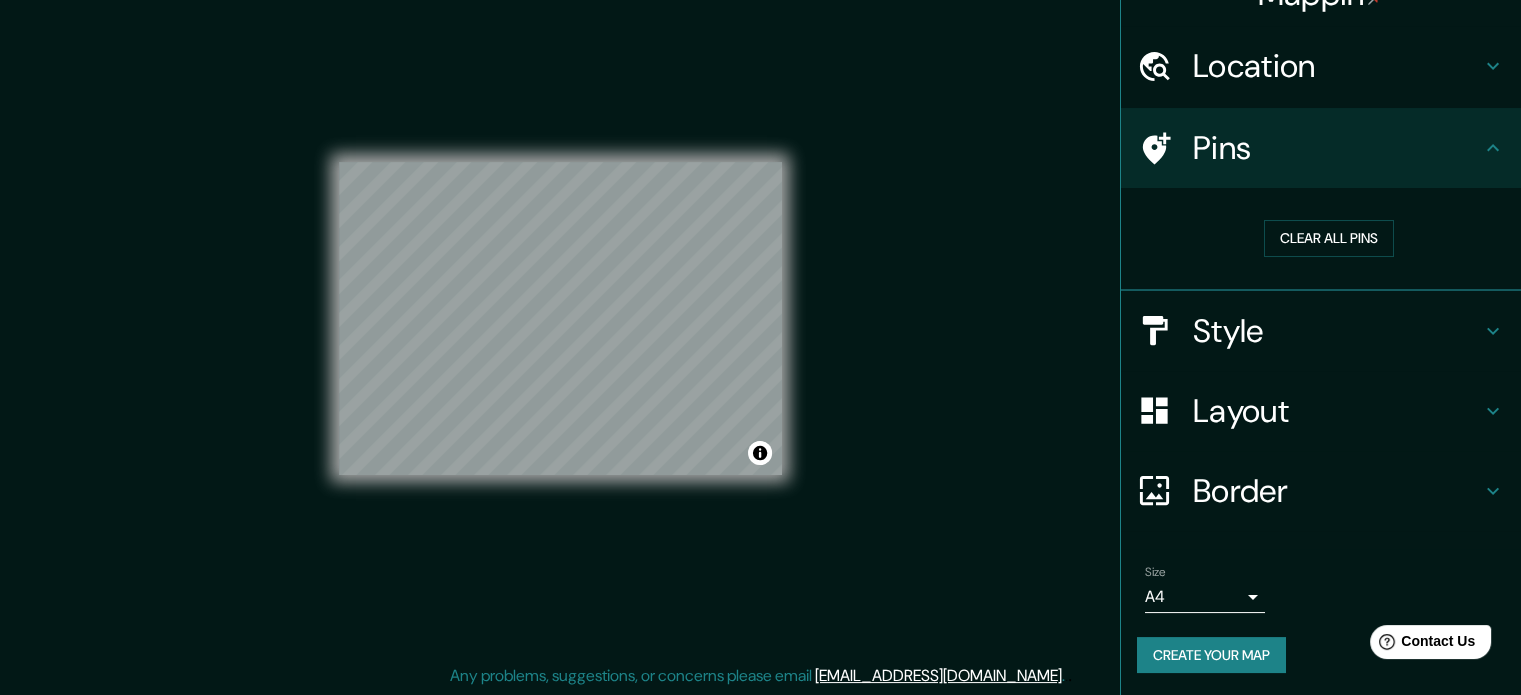 click on "Create your map" at bounding box center (1211, 655) 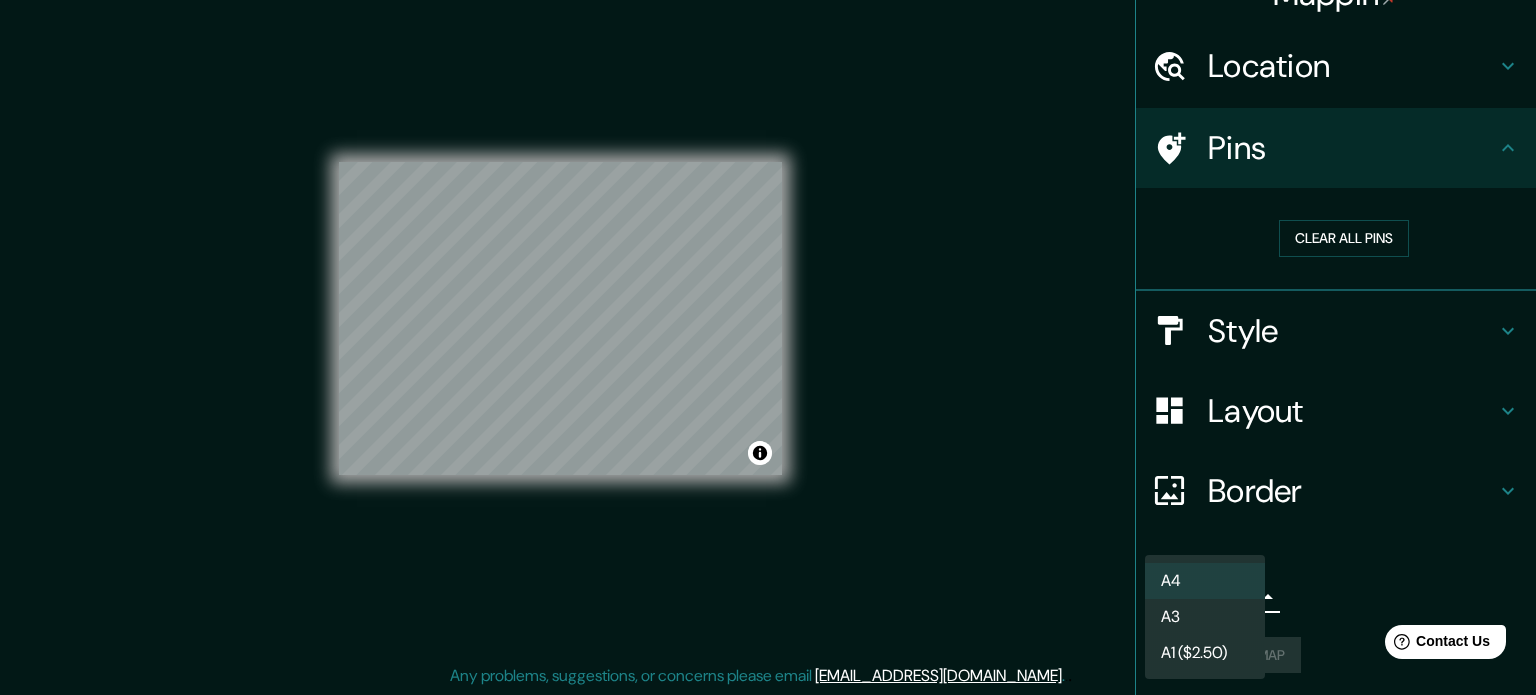 click on "Mappin Location Cancún, Quintana Roo, México Pins Clear all pins Style Layout Border Choose a border.  Hint : you can make layers of the frame opaque to create some cool effects. None Simple Transparent Fancy Size A4 single Create your map © Mapbox   © OpenStreetMap   Improve this map Any problems, suggestions, or concerns please email    help@mappin.pro . . . A4 A3 A1 ($2.50)" at bounding box center (768, 321) 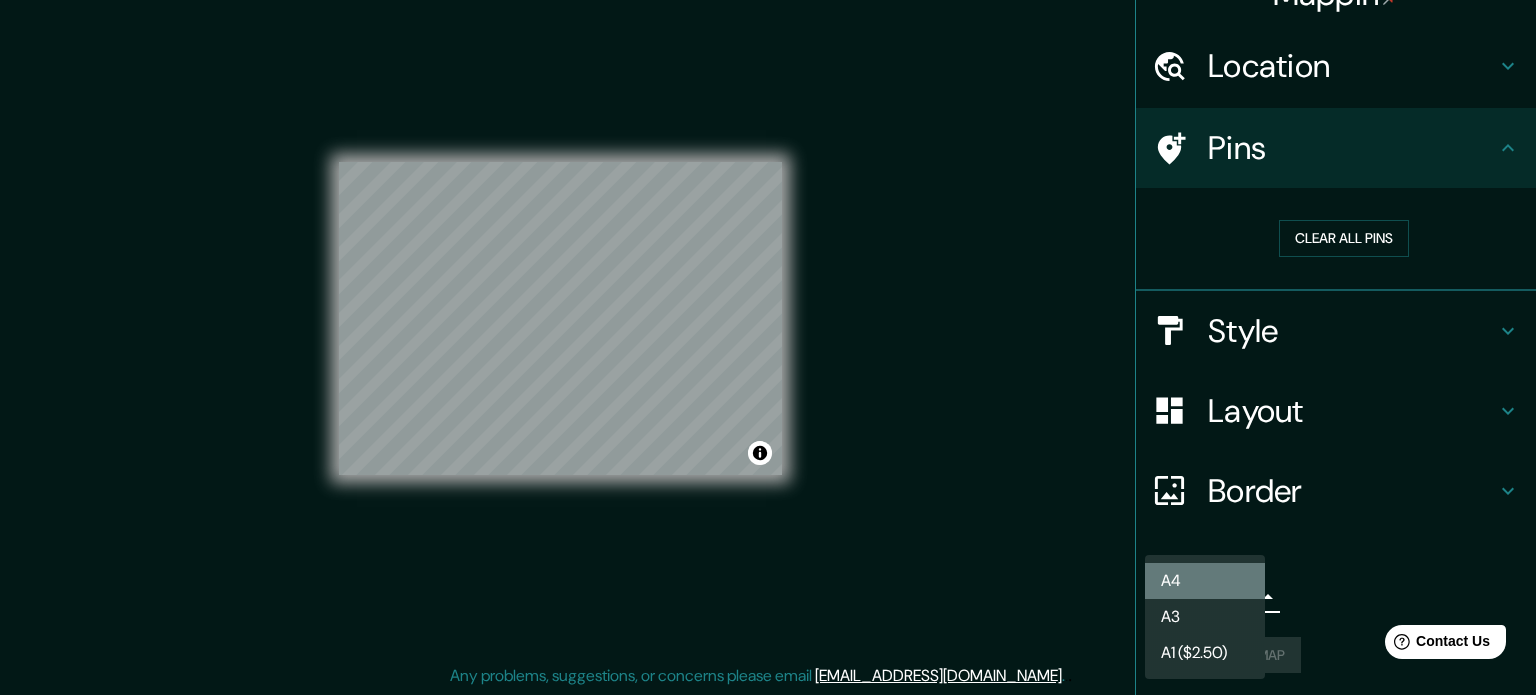 click on "A4" at bounding box center [1205, 581] 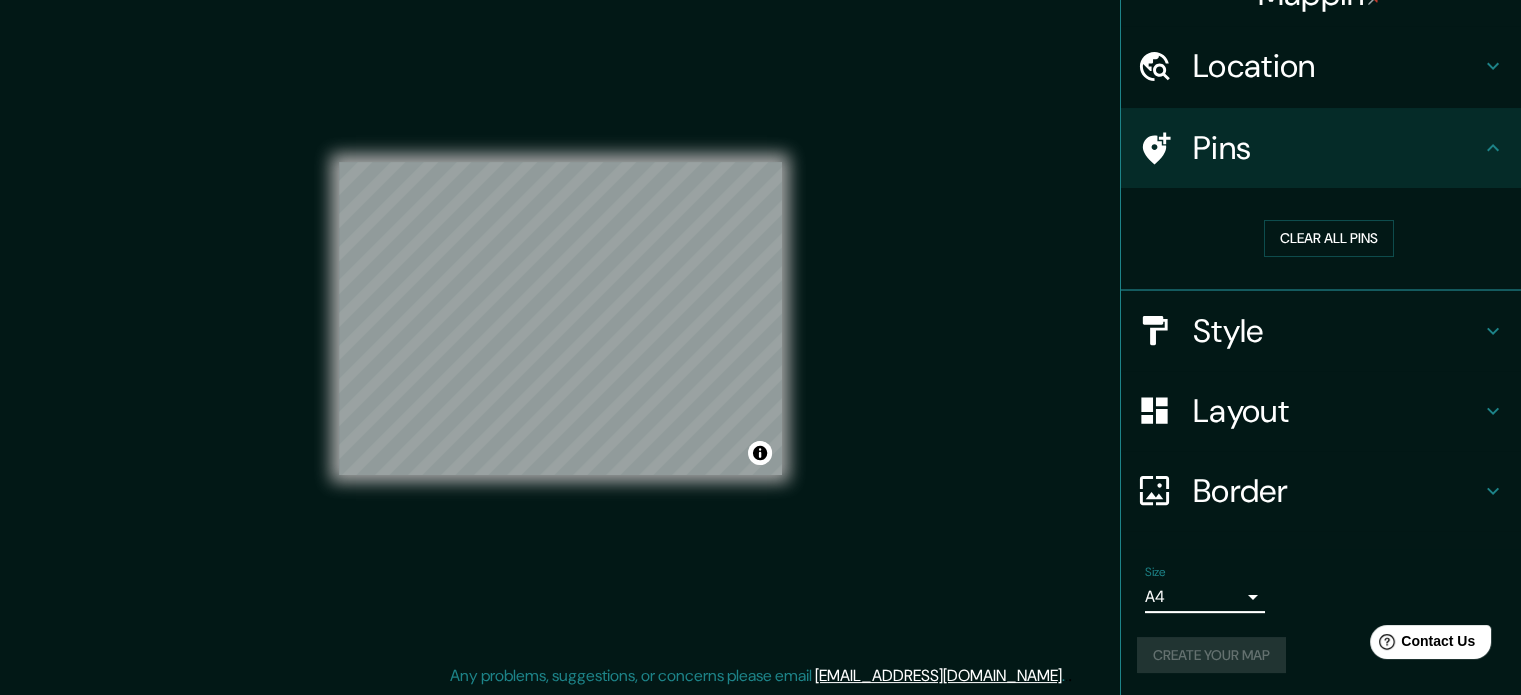click on "Create your map" at bounding box center (1321, 655) 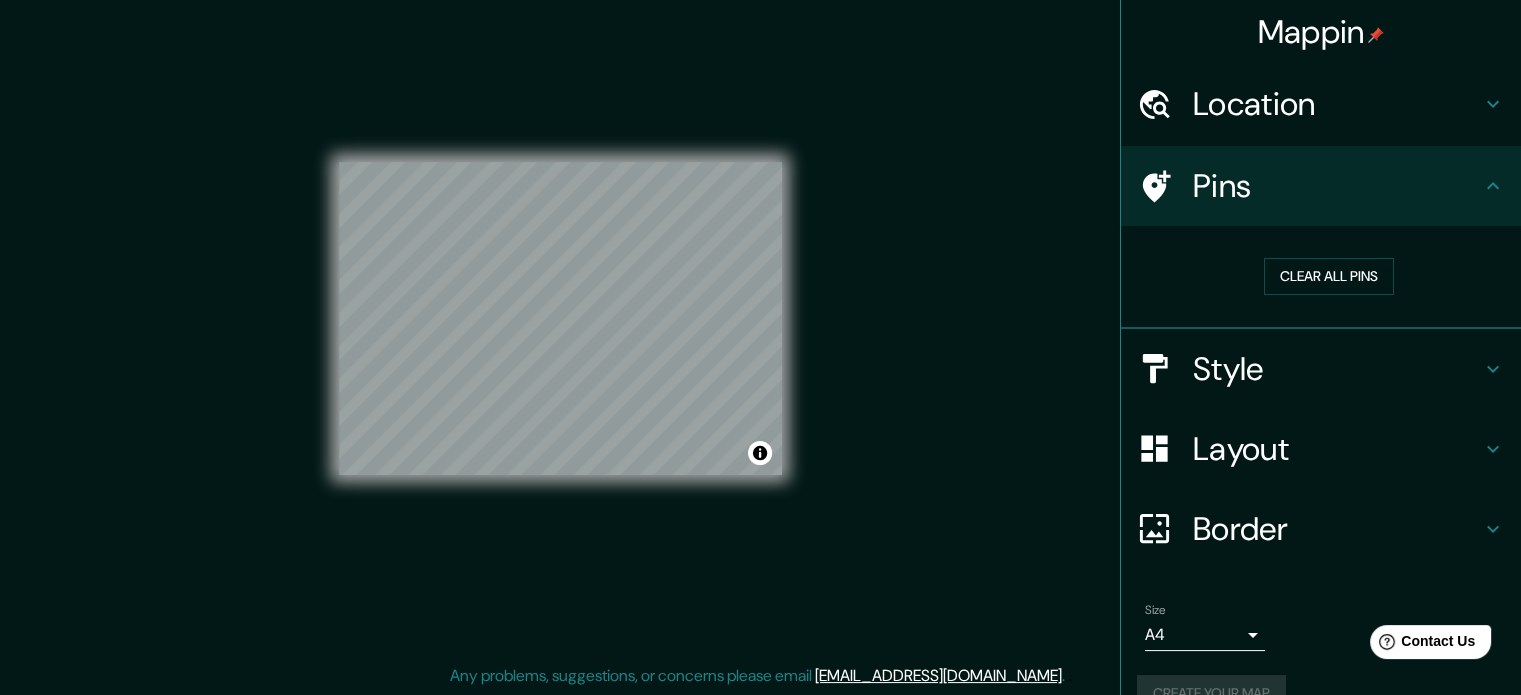 scroll, scrollTop: 0, scrollLeft: 0, axis: both 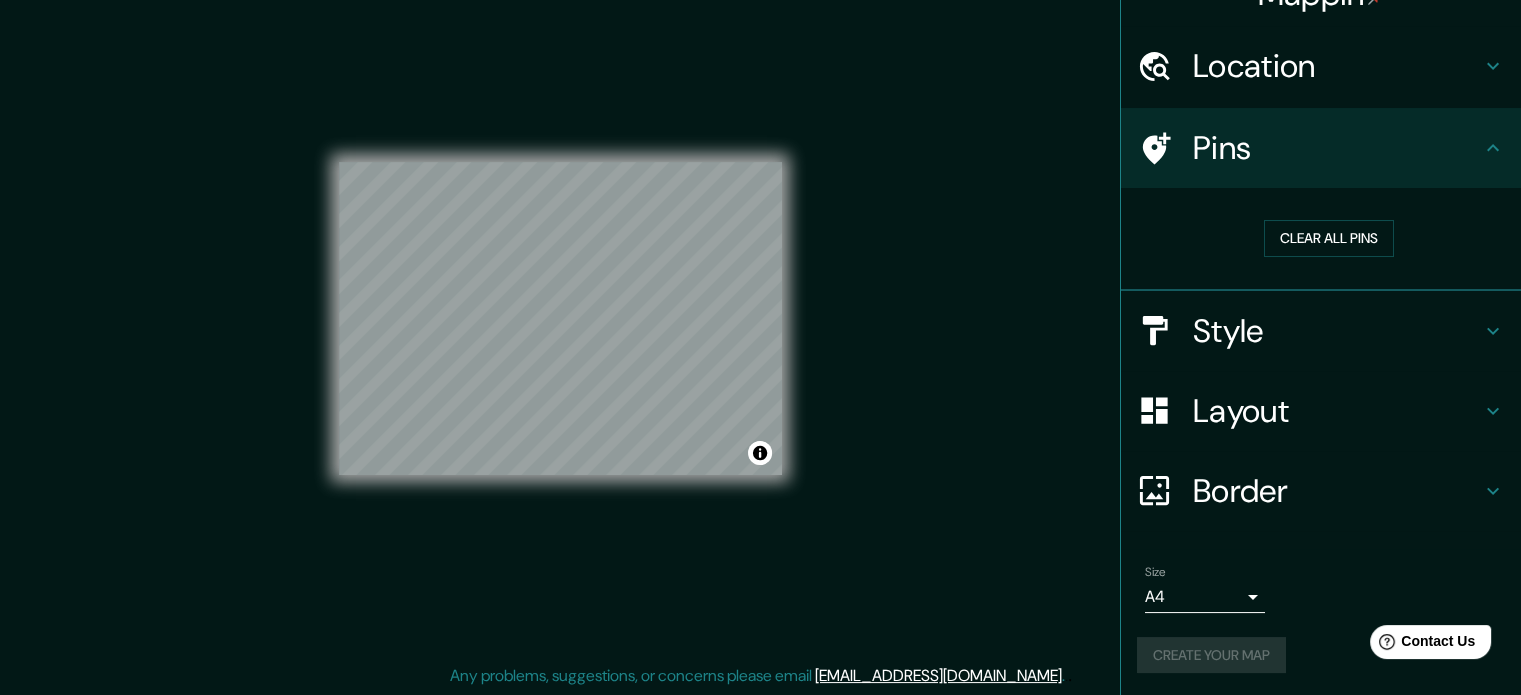 click on "Create your map" at bounding box center [1321, 655] 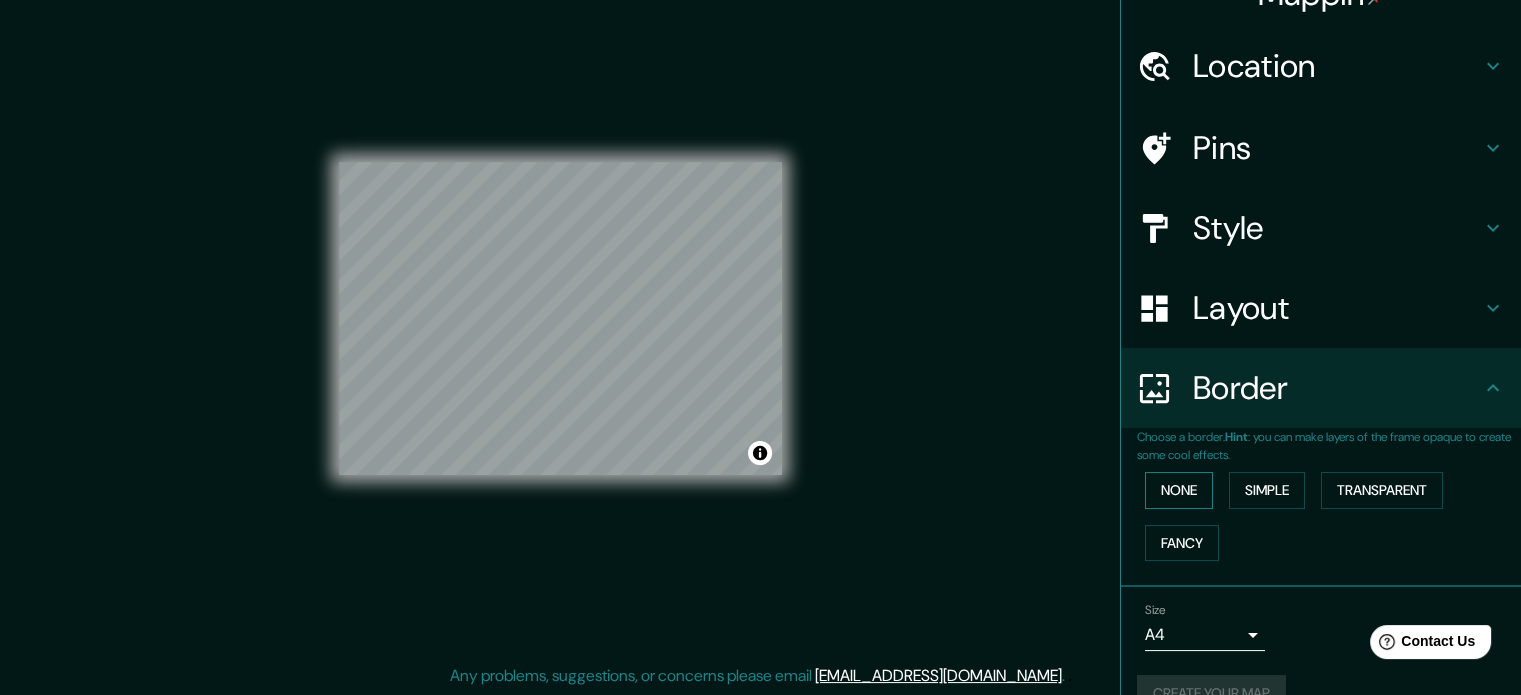 click on "None" at bounding box center (1179, 490) 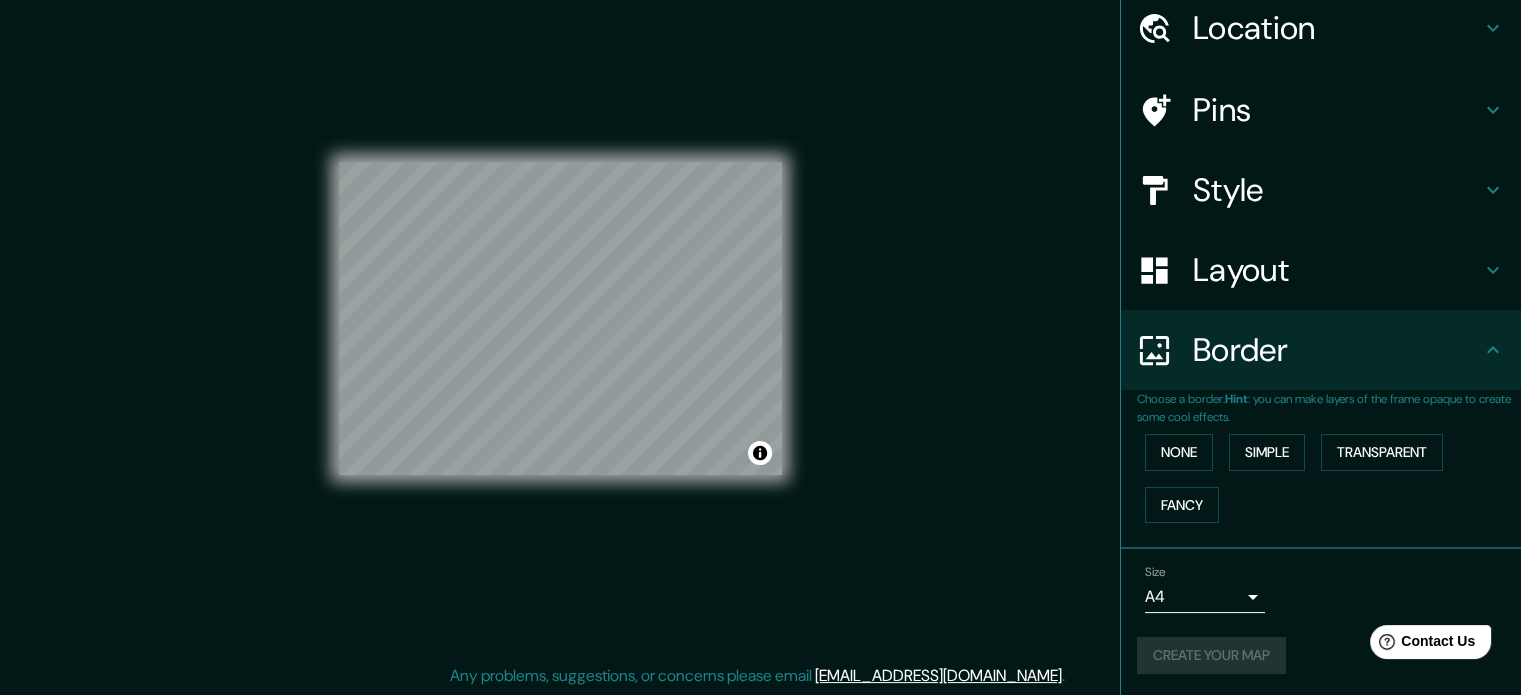 scroll, scrollTop: 76, scrollLeft: 0, axis: vertical 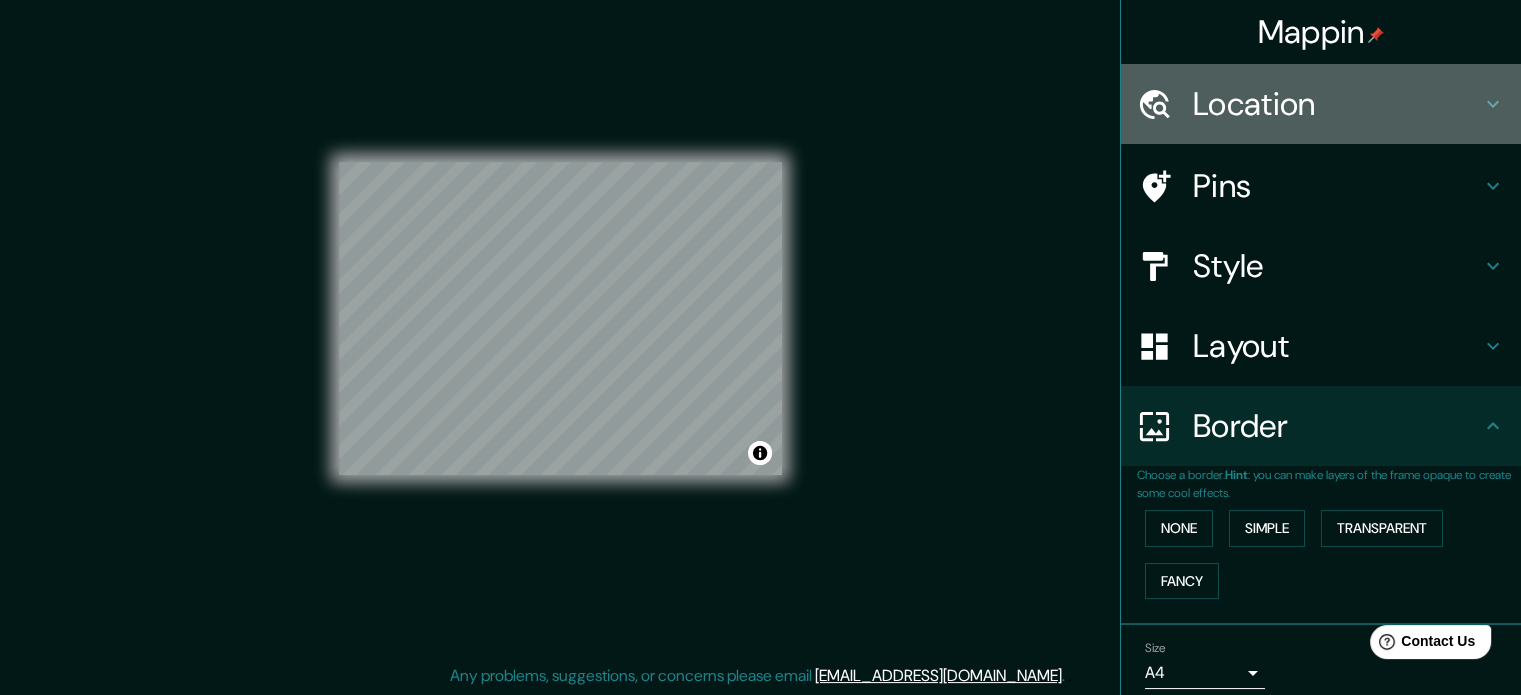 click on "Location" at bounding box center [1337, 104] 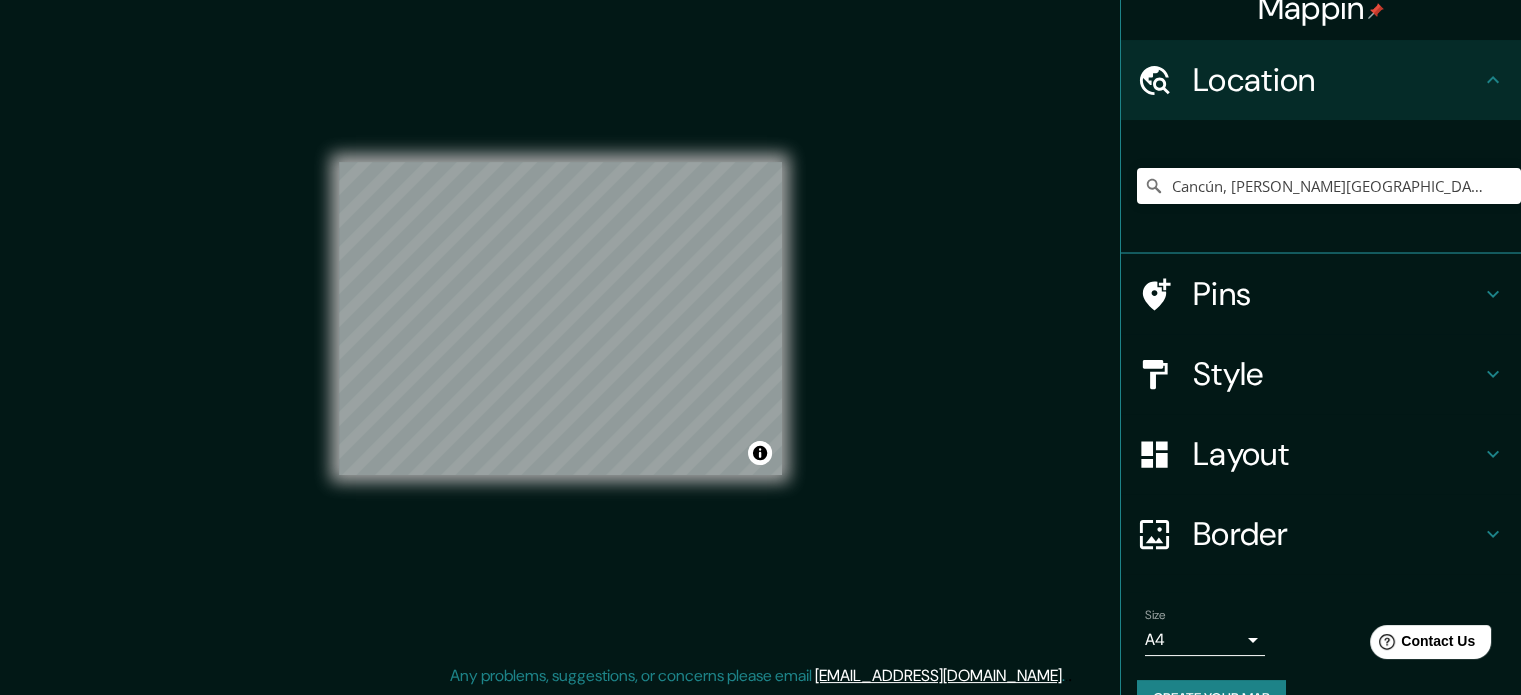scroll, scrollTop: 68, scrollLeft: 0, axis: vertical 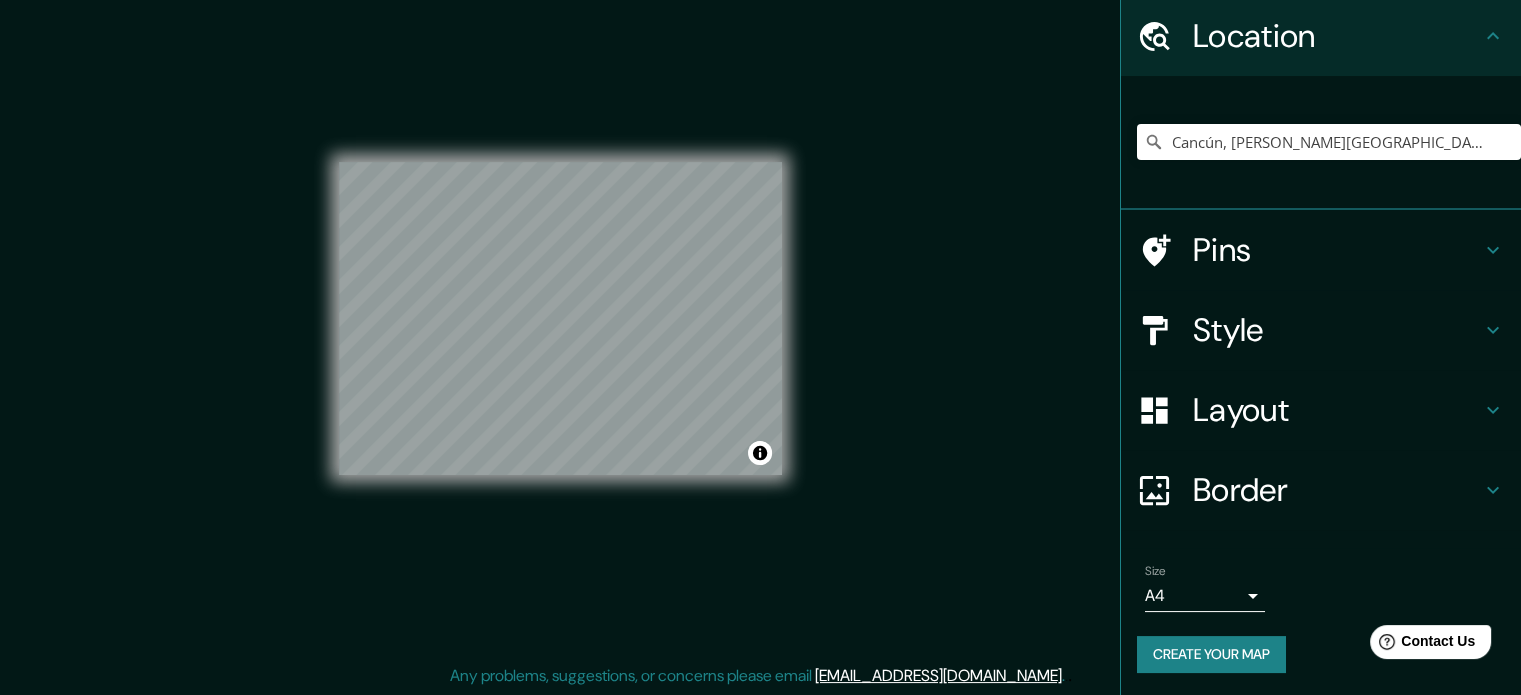 click on "Style" at bounding box center (1337, 330) 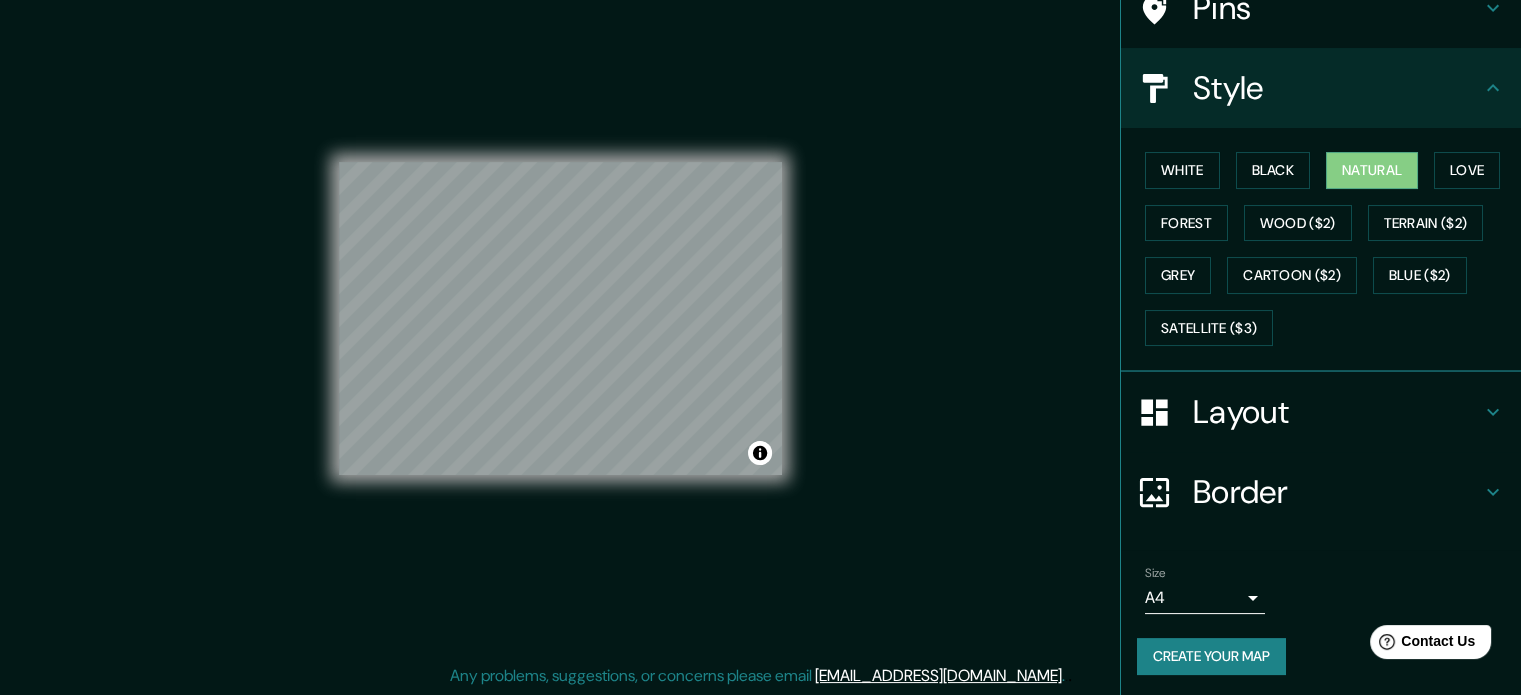 click on "Border" at bounding box center (1337, 492) 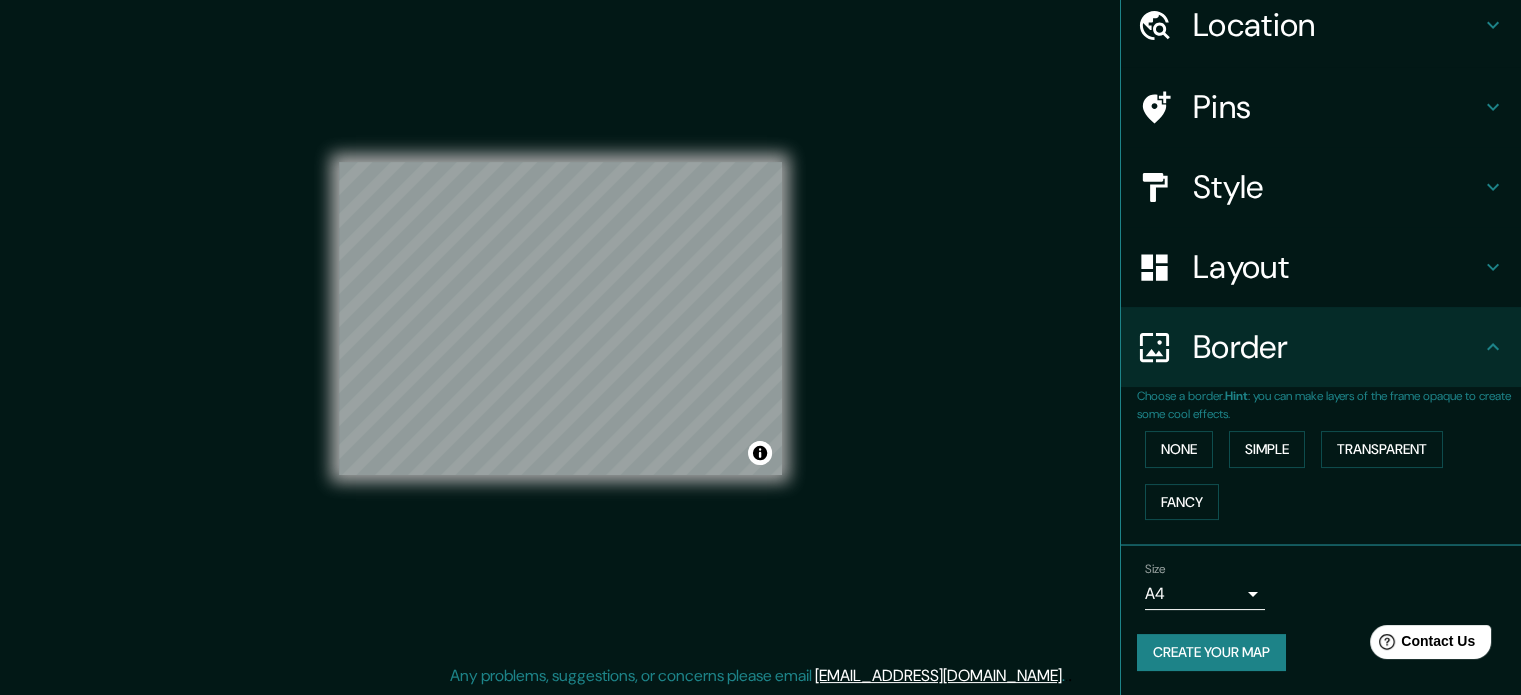 scroll, scrollTop: 76, scrollLeft: 0, axis: vertical 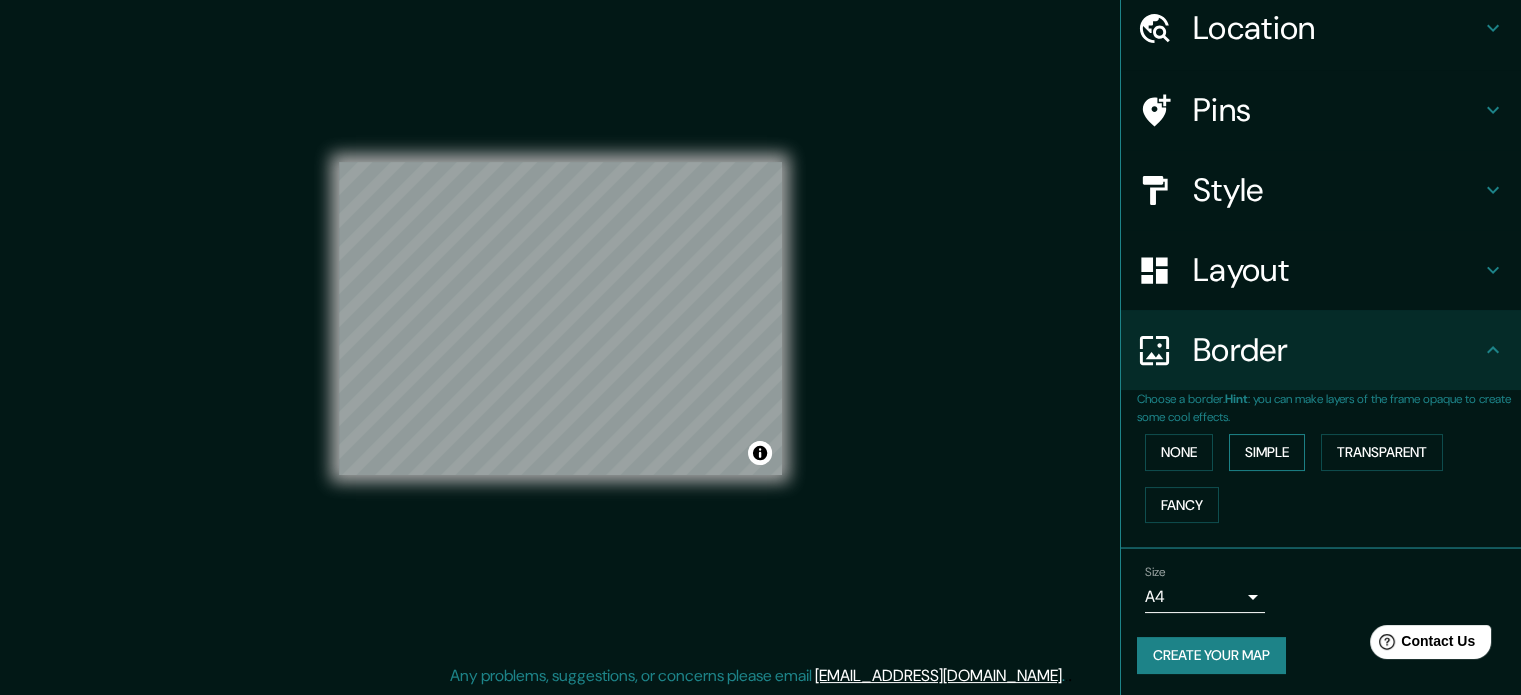 click on "Simple" at bounding box center [1267, 452] 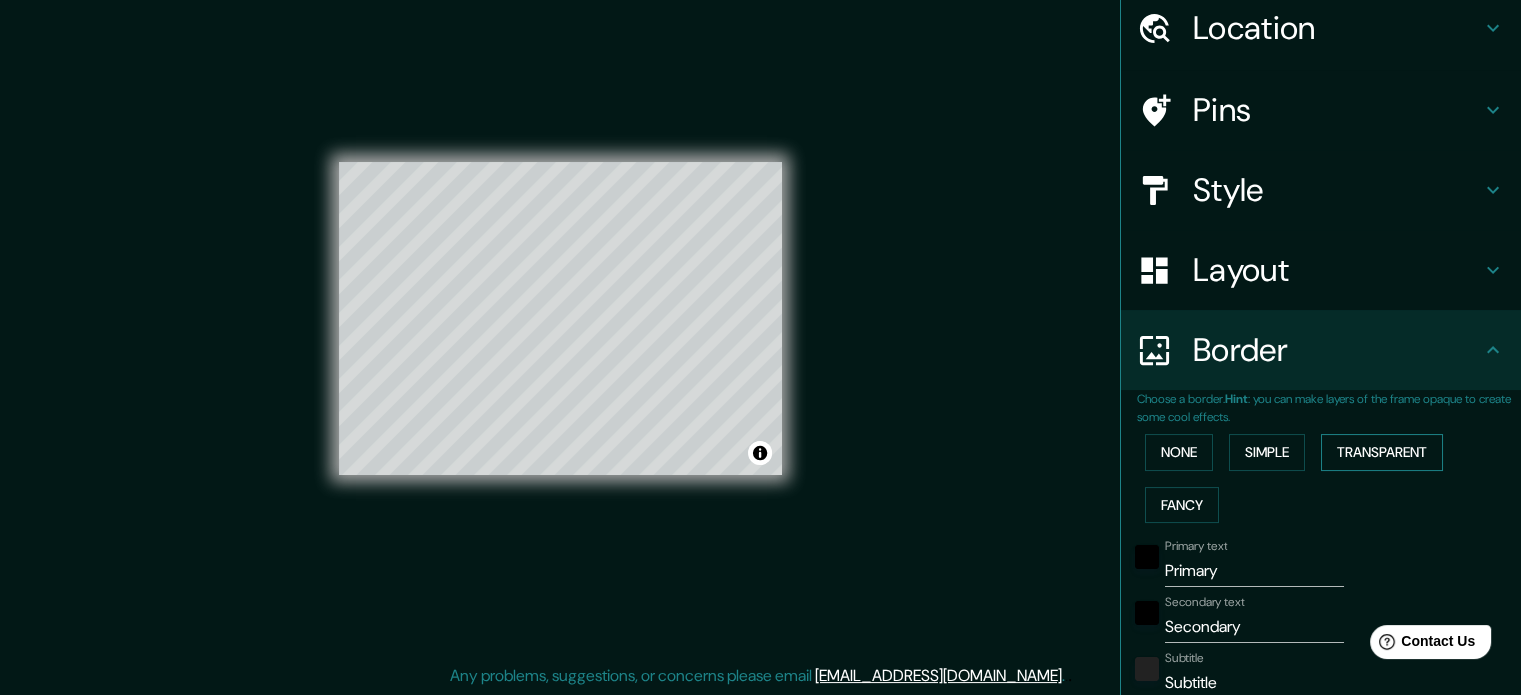 click on "Transparent" at bounding box center (1382, 452) 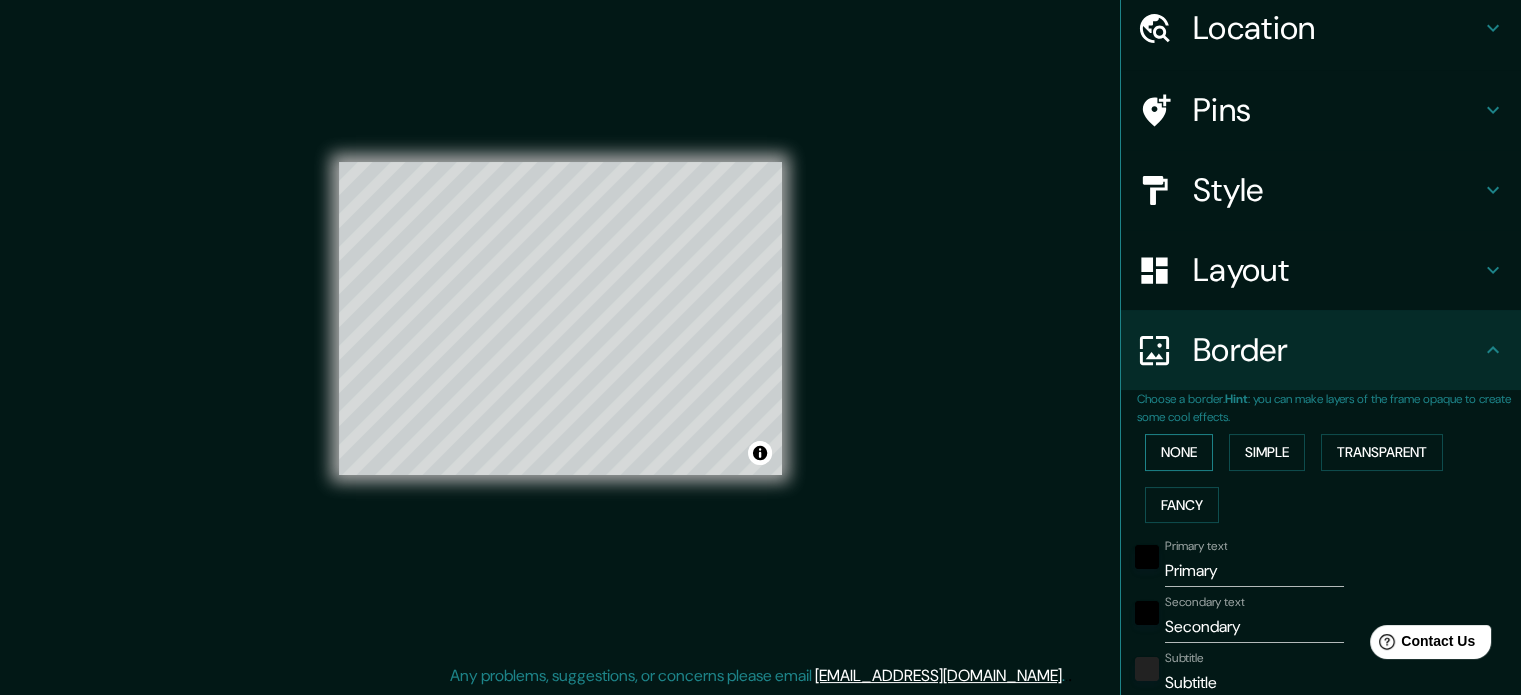 click on "None" at bounding box center (1179, 452) 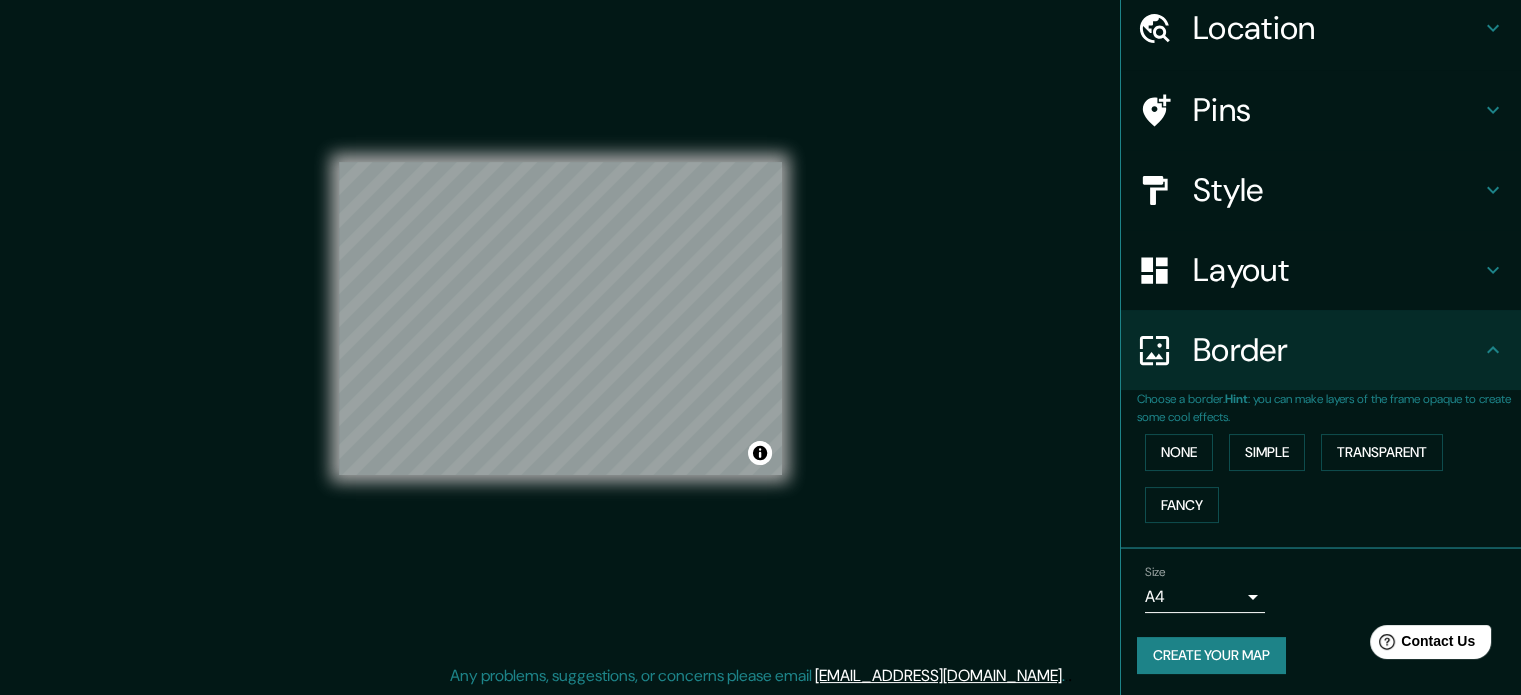 click on "Create your map" at bounding box center (1211, 655) 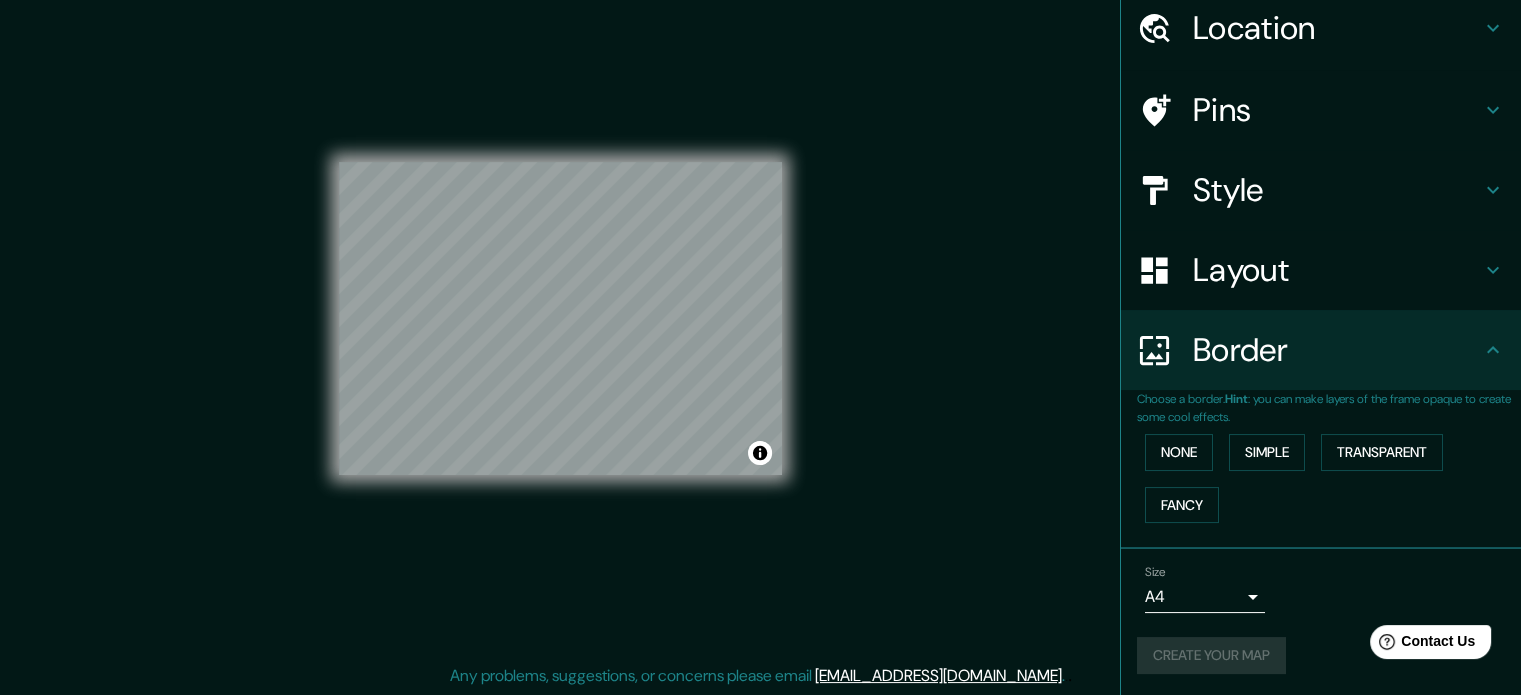 click on "Create your map" at bounding box center [1321, 655] 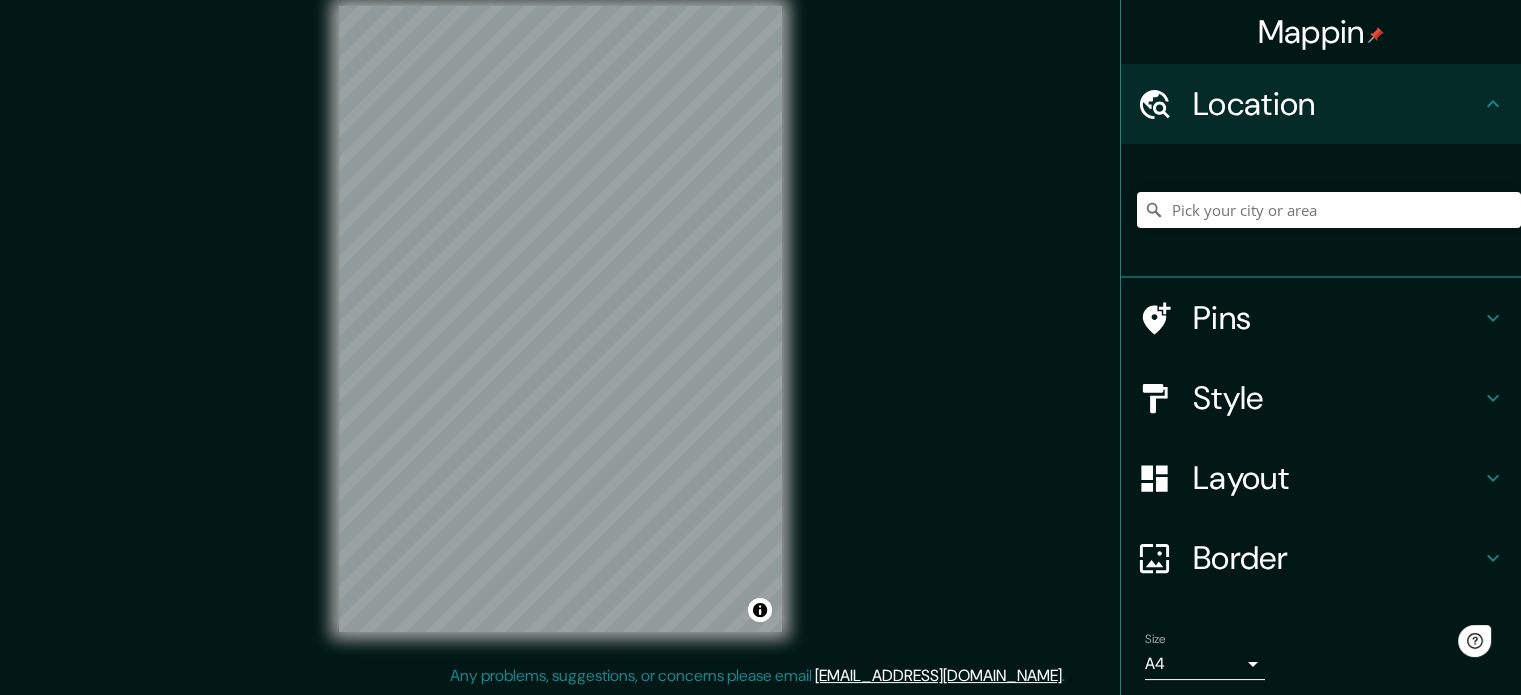 scroll, scrollTop: 0, scrollLeft: 0, axis: both 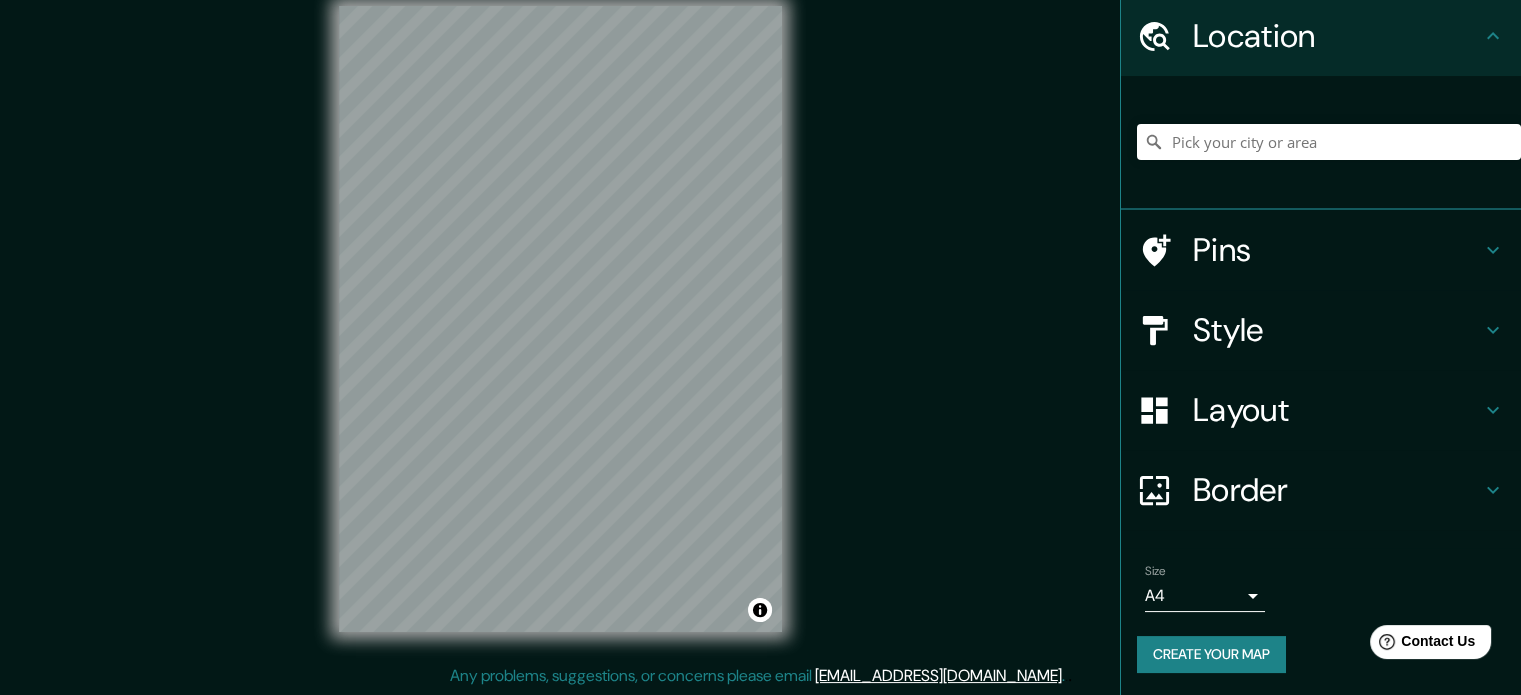 click on "Layout" at bounding box center (1337, 410) 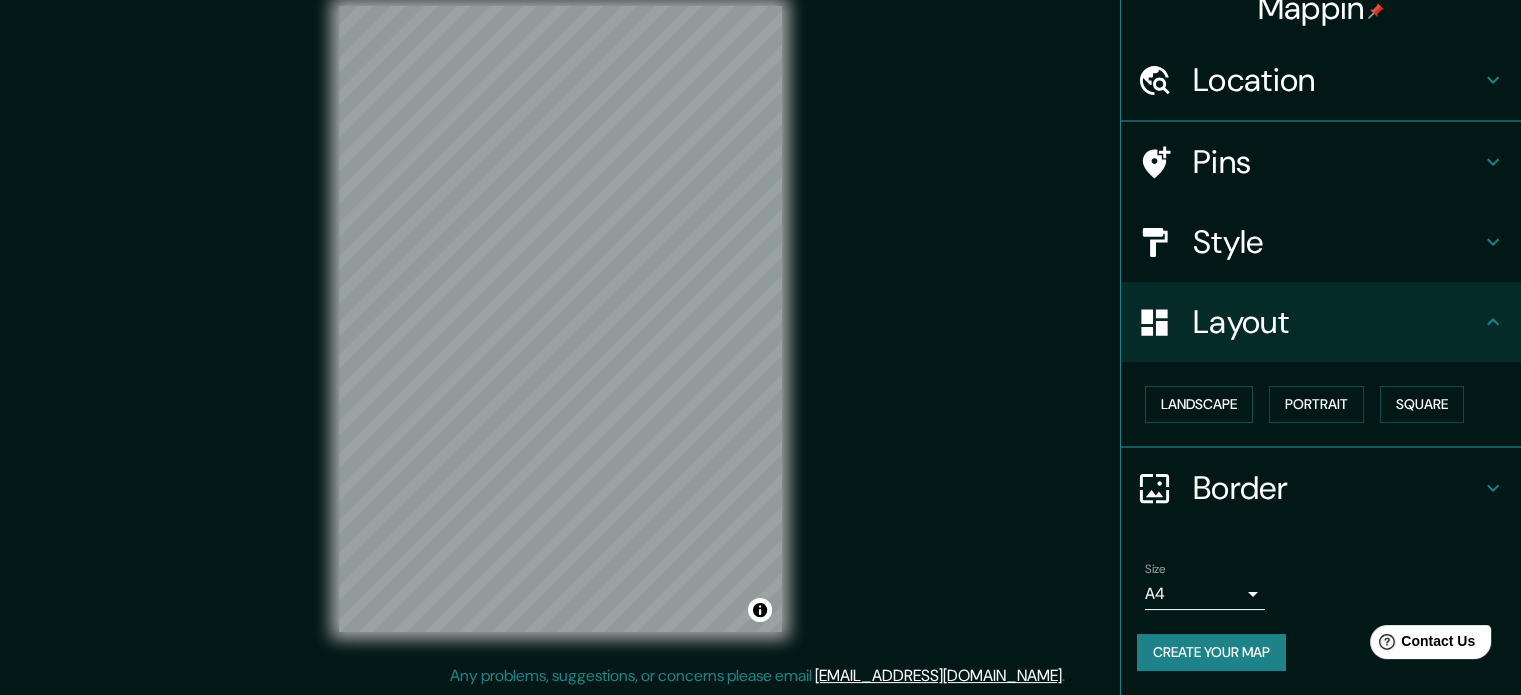 scroll, scrollTop: 22, scrollLeft: 0, axis: vertical 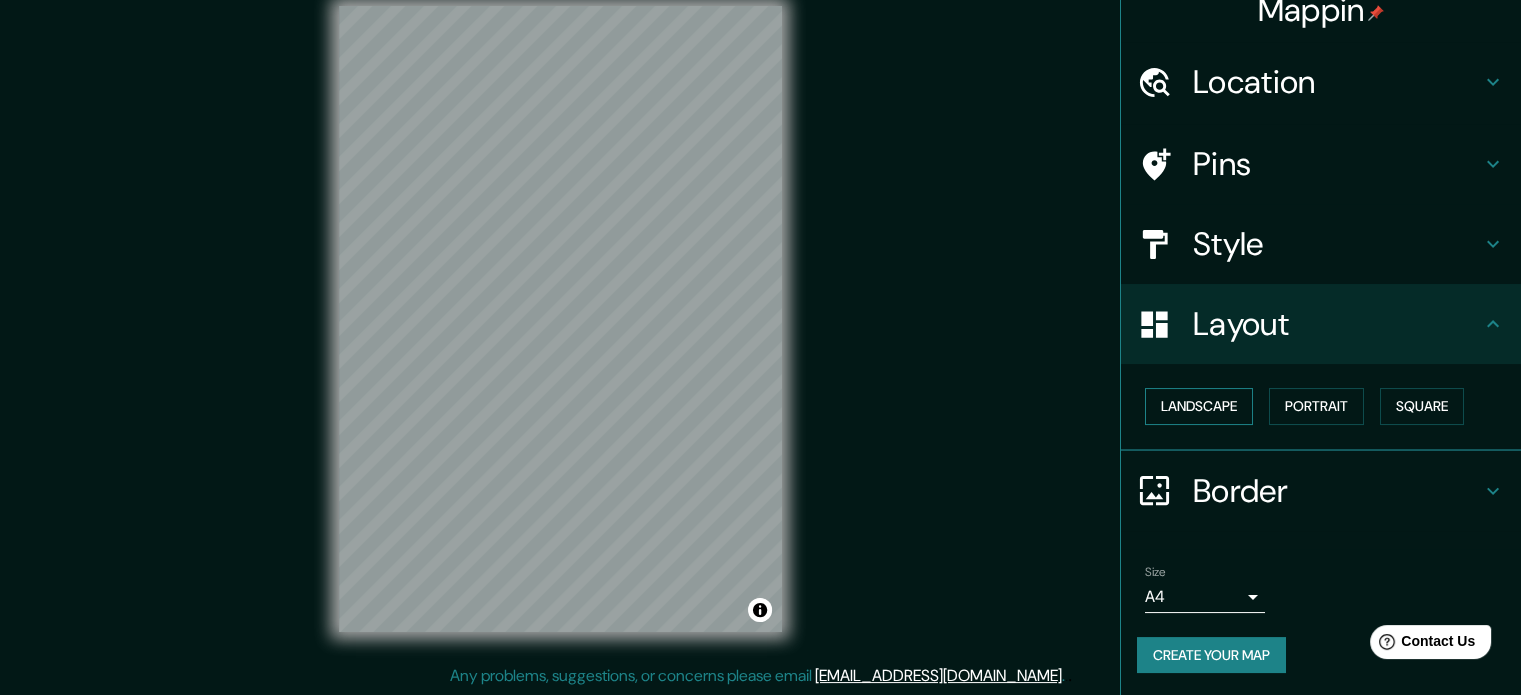 click on "Landscape" at bounding box center [1199, 406] 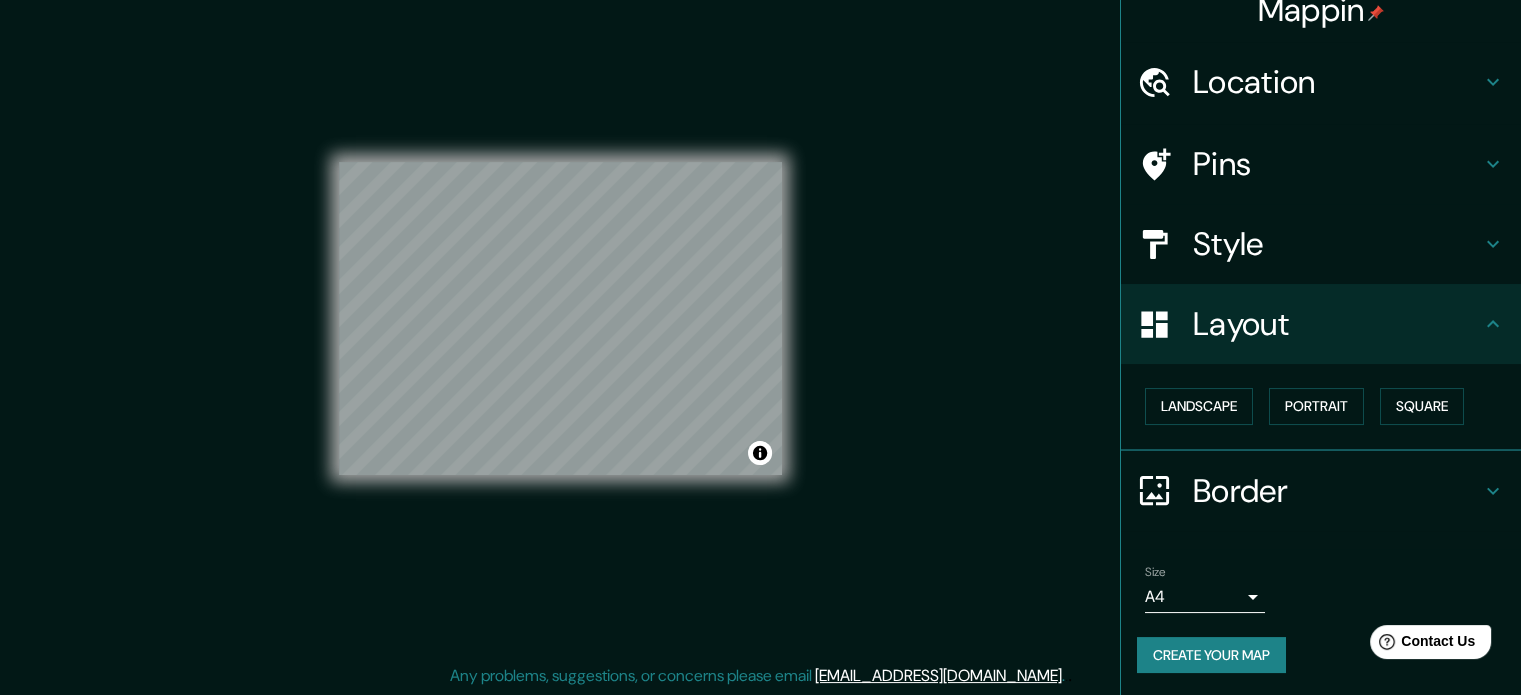 click on "Mappin Location Pins Style Layout Landscape Portrait Square Border Choose a border.  Hint : you can make layers of the frame opaque to create some cool effects. None Simple Transparent Fancy Size A4 single Create your map © Mapbox   © OpenStreetMap   Improve this map Any problems, suggestions, or concerns please email    help@mappin.pro . . ." at bounding box center [760, 335] 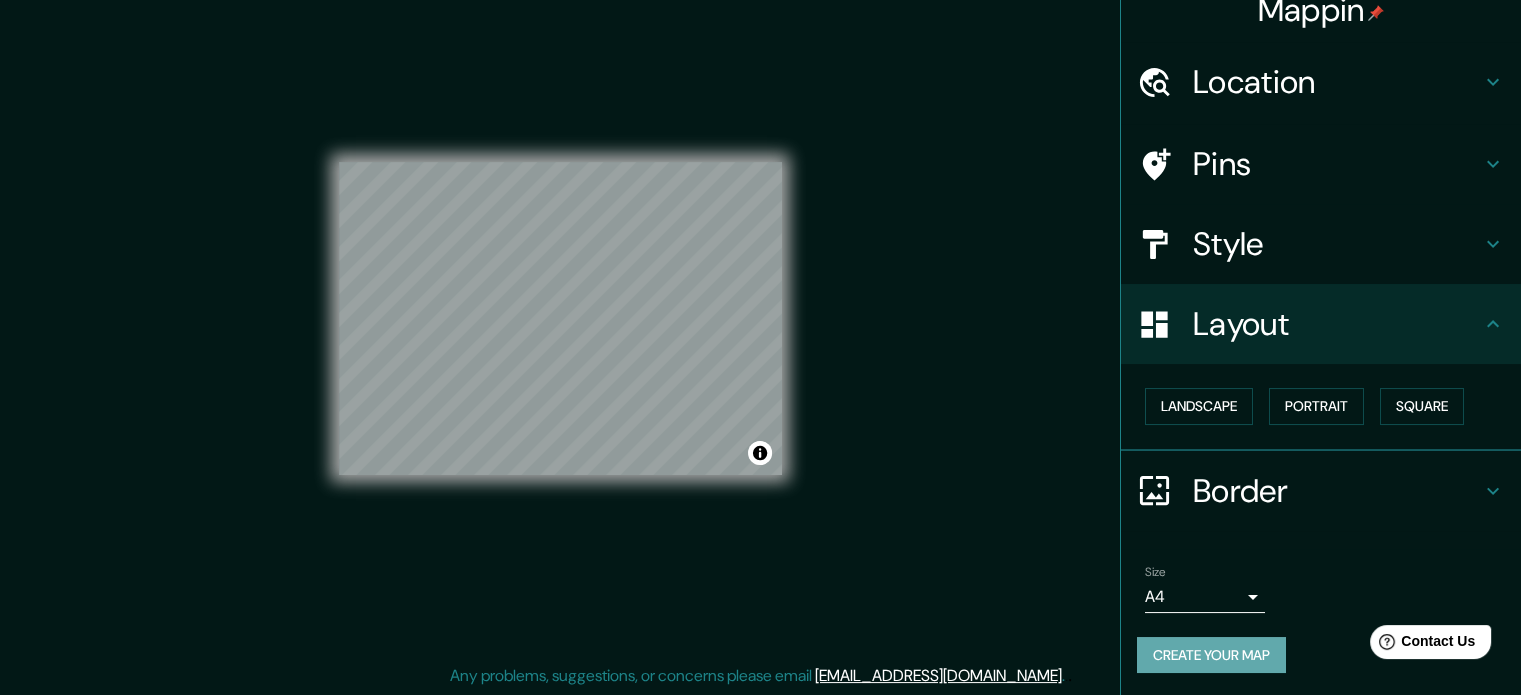 click on "Create your map" at bounding box center (1211, 655) 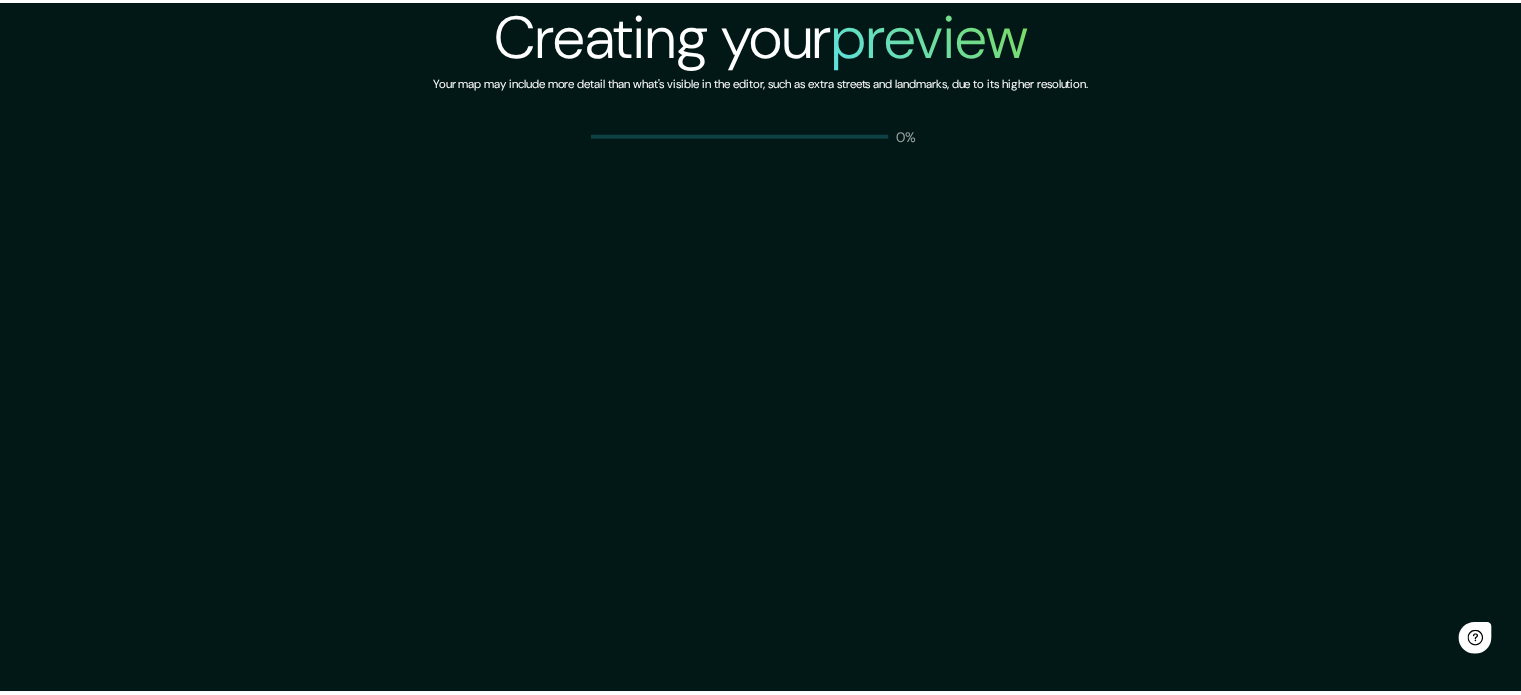 scroll, scrollTop: 0, scrollLeft: 0, axis: both 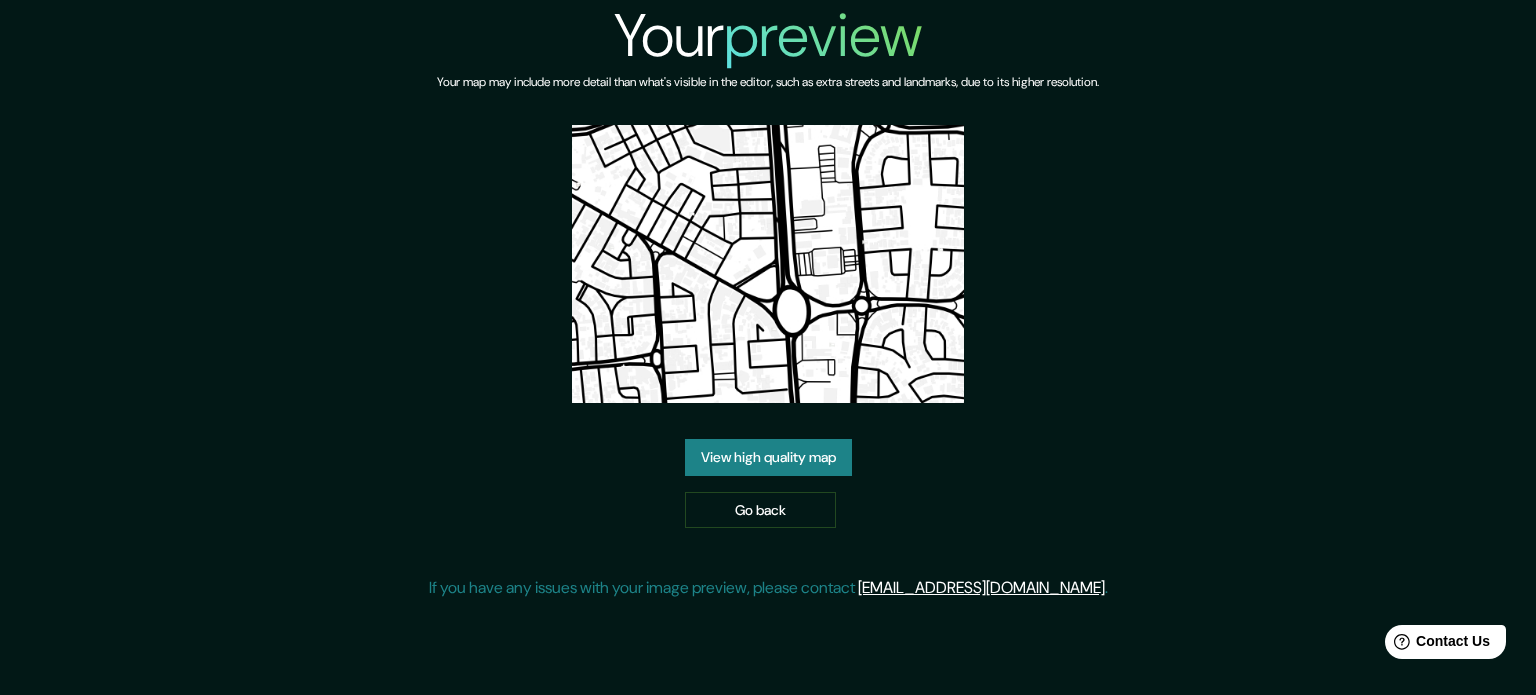 drag, startPoint x: 828, startPoint y: 289, endPoint x: 506, endPoint y: 332, distance: 324.85843 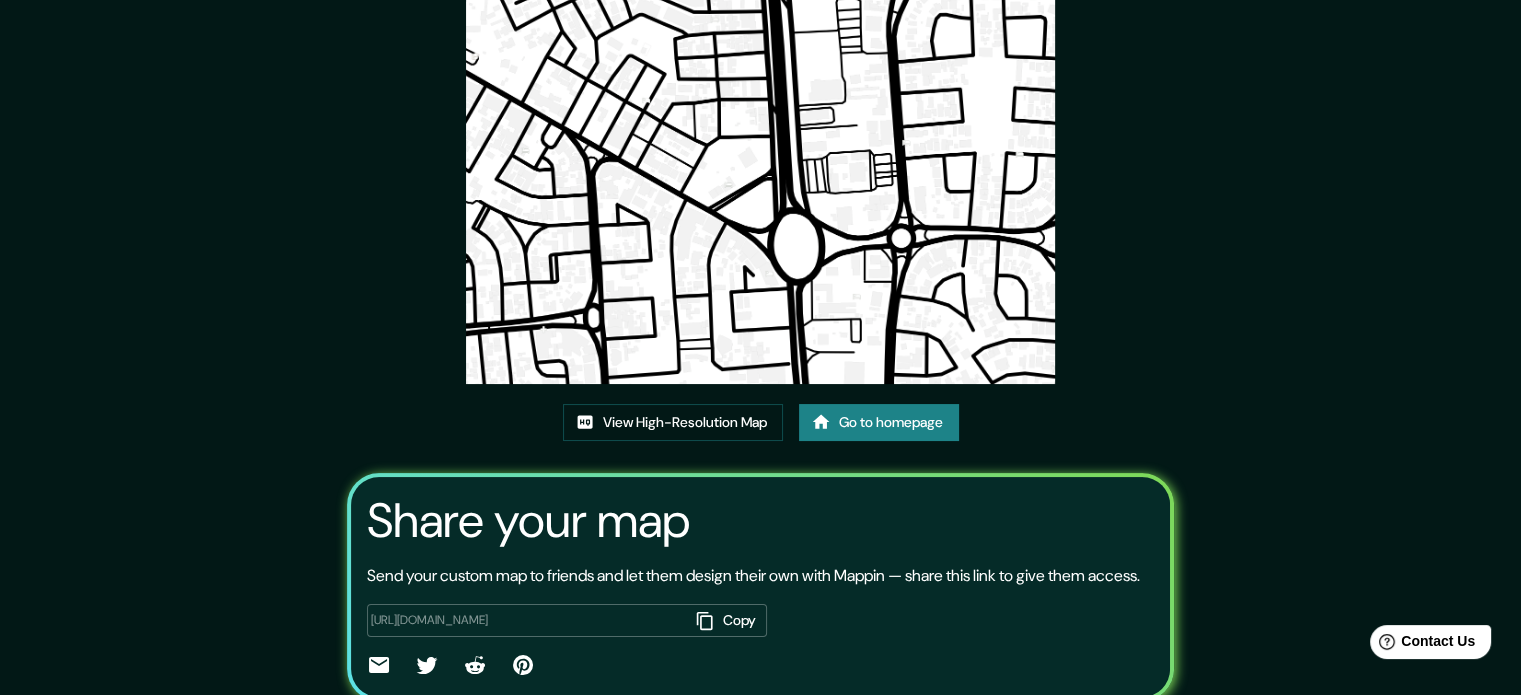 scroll, scrollTop: 221, scrollLeft: 0, axis: vertical 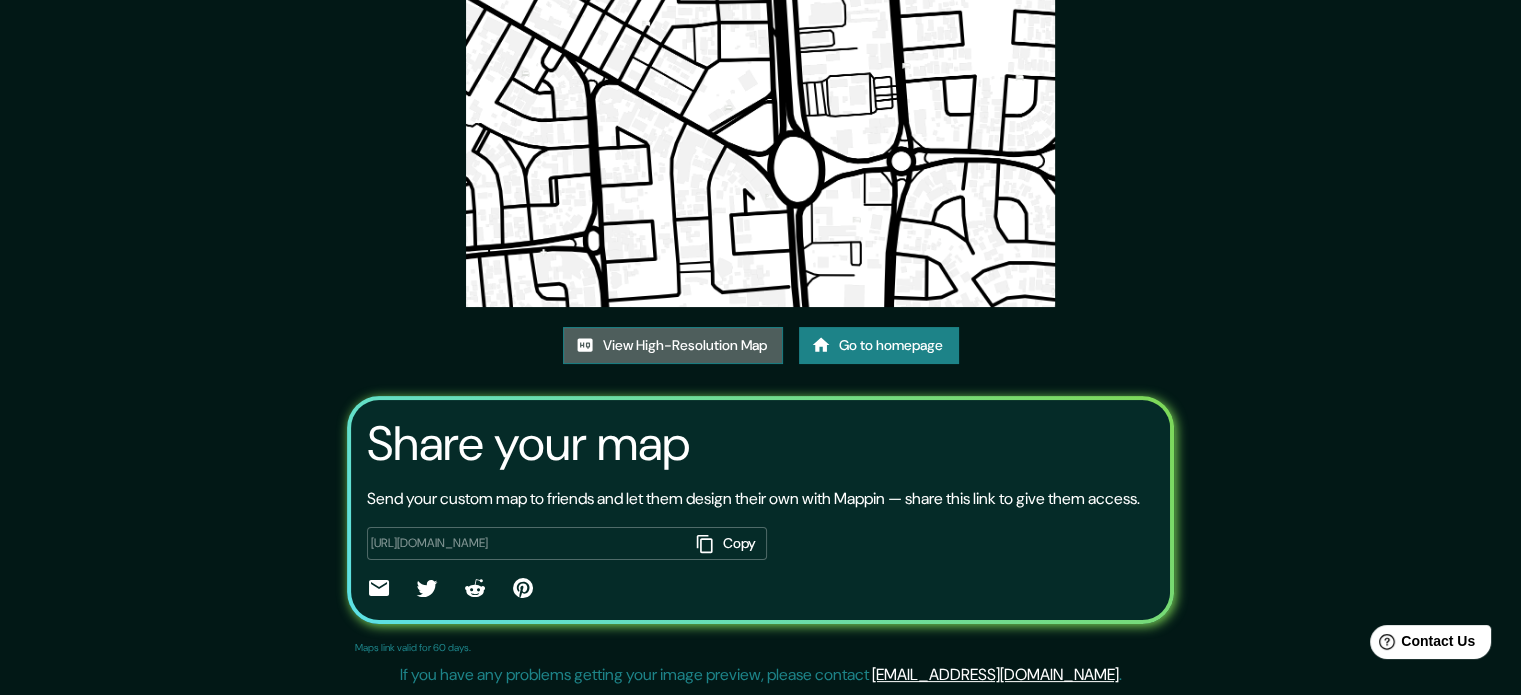 click on "View High-Resolution Map" at bounding box center (673, 345) 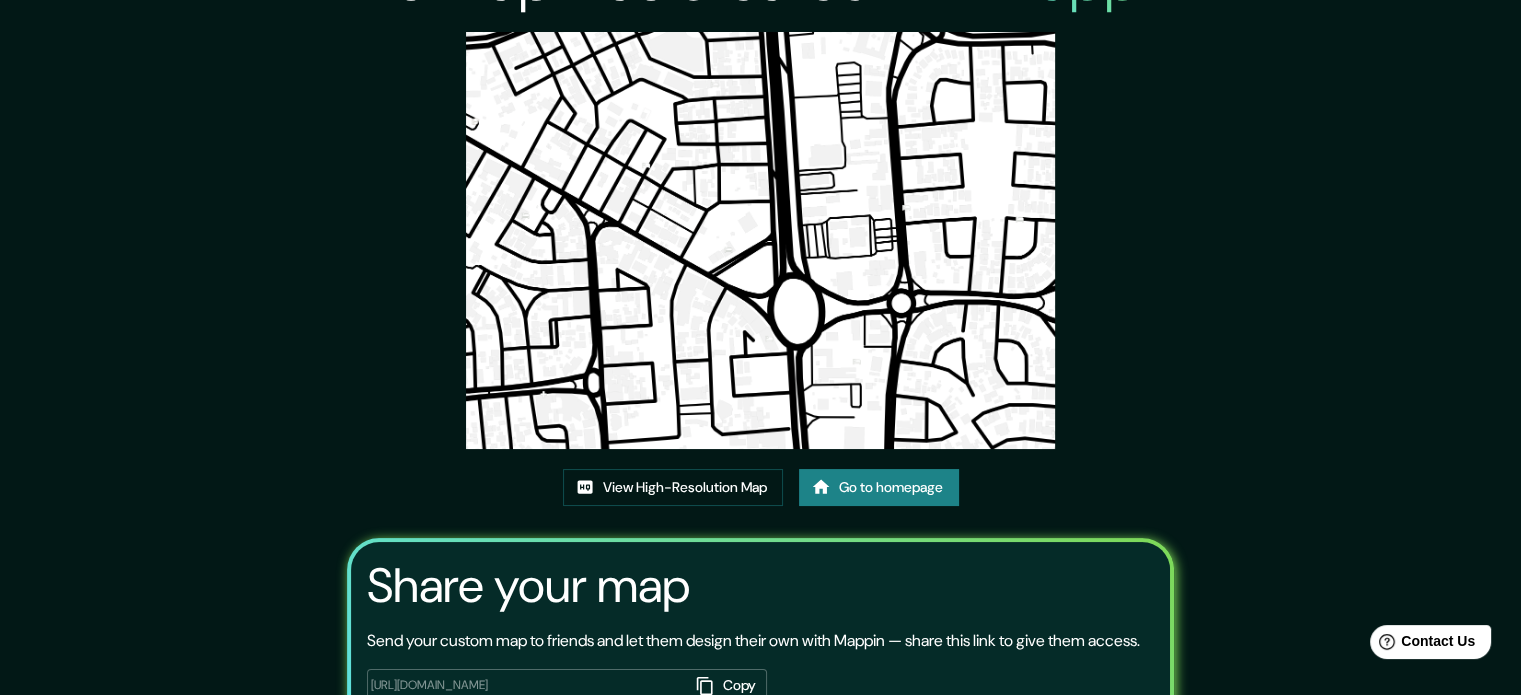 scroll, scrollTop: 0, scrollLeft: 0, axis: both 